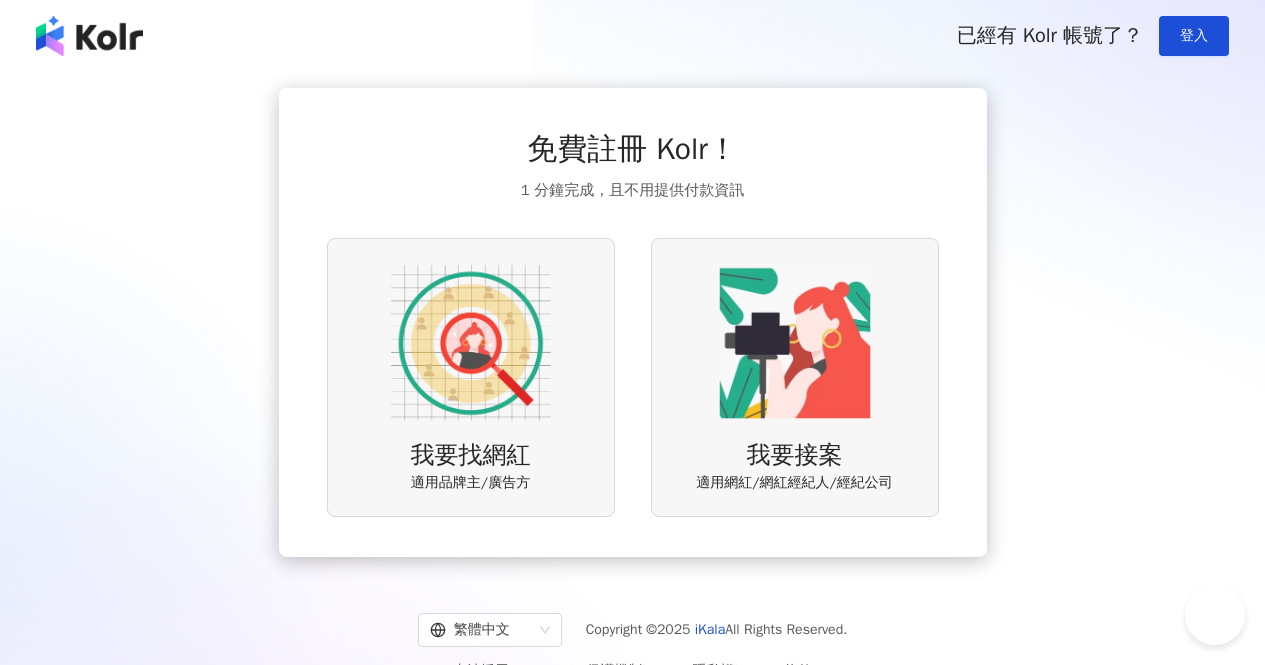 scroll, scrollTop: 0, scrollLeft: 0, axis: both 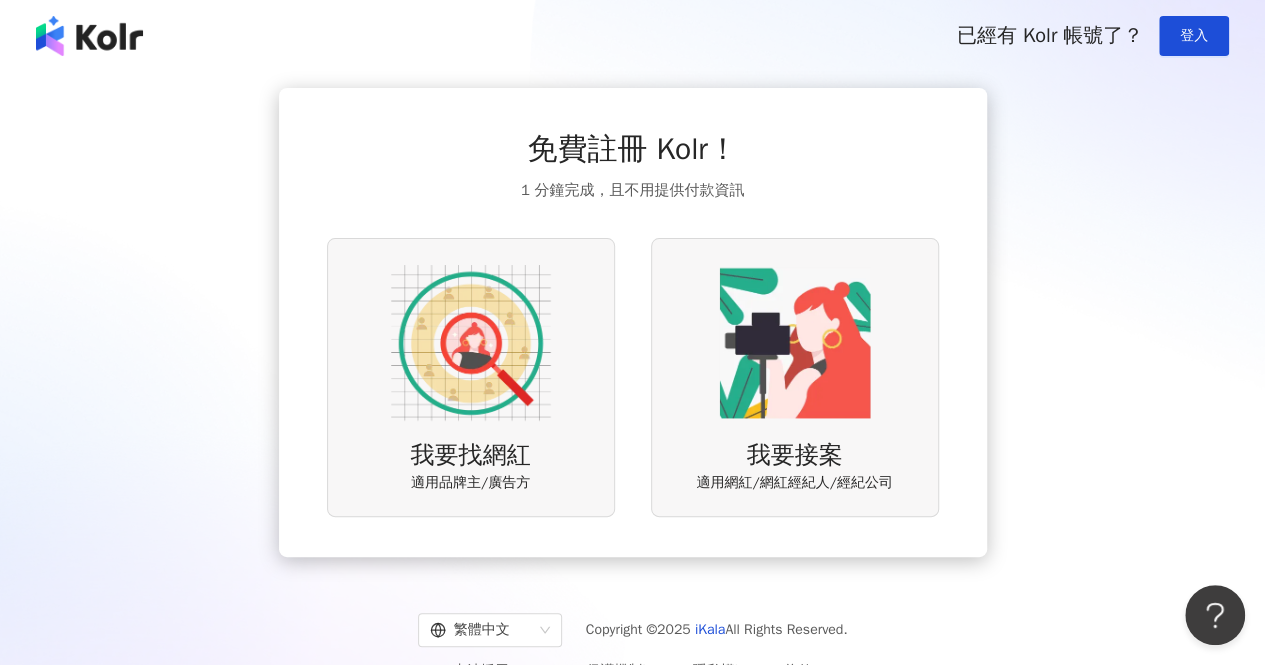 click at bounding box center [471, 343] 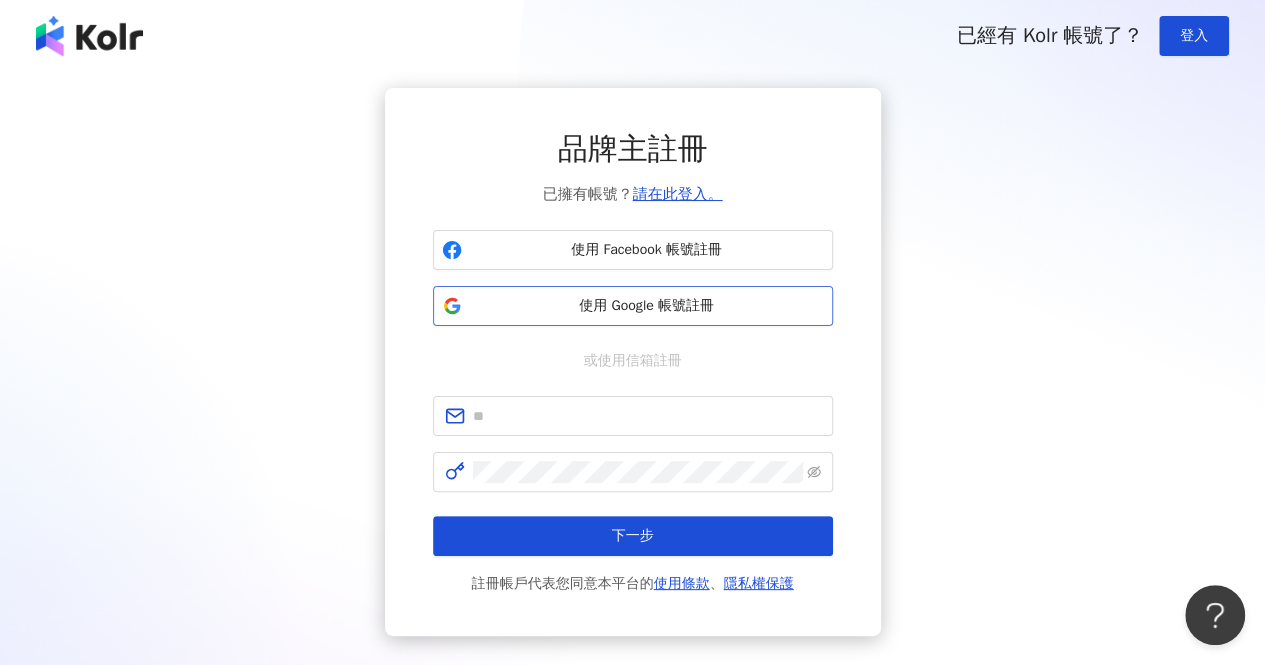 click on "使用 Google 帳號註冊" at bounding box center (647, 306) 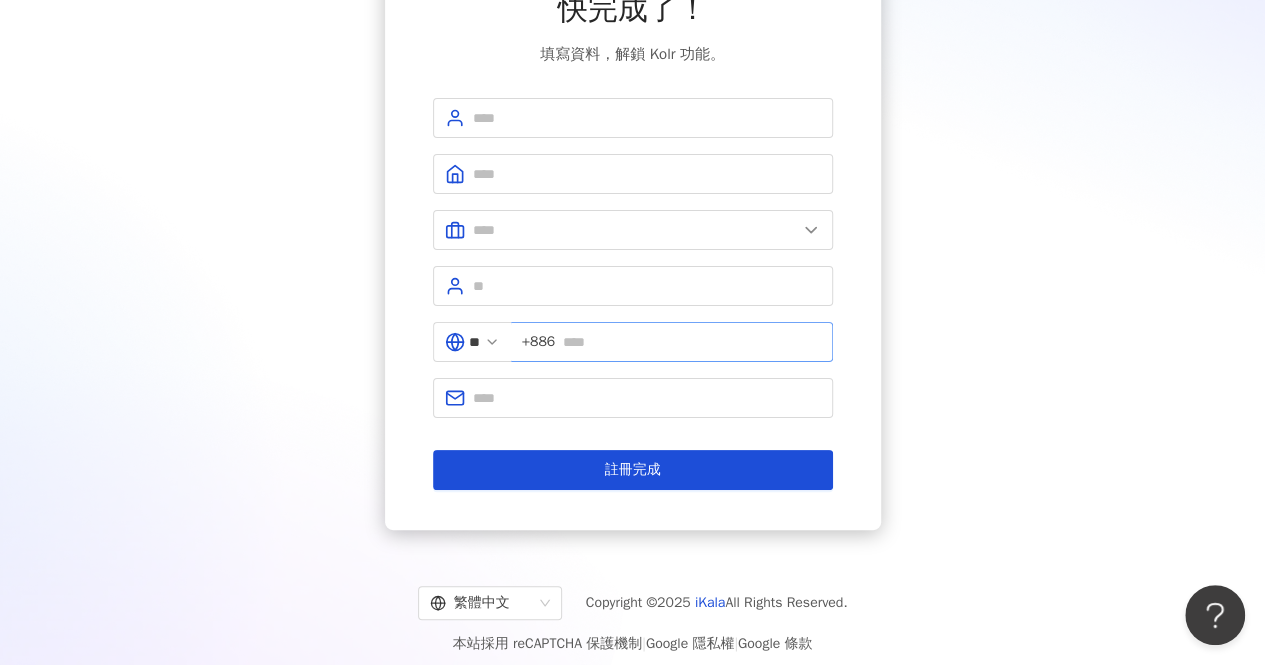 scroll, scrollTop: 150, scrollLeft: 0, axis: vertical 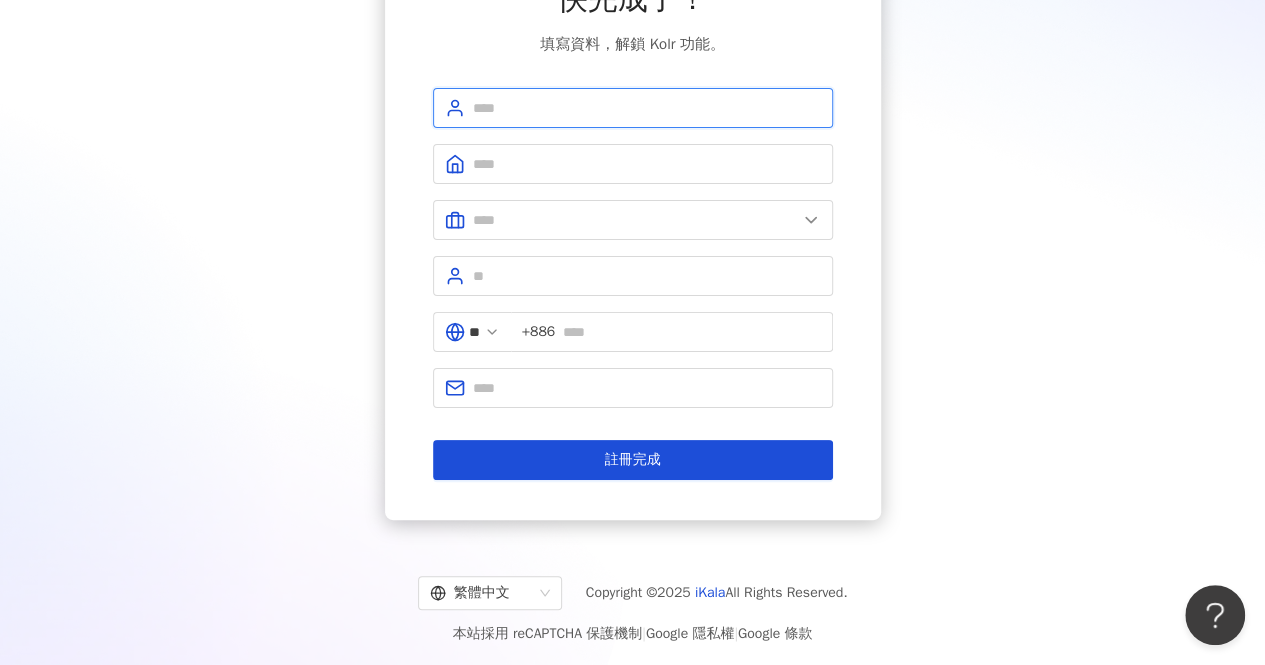 click at bounding box center [647, 108] 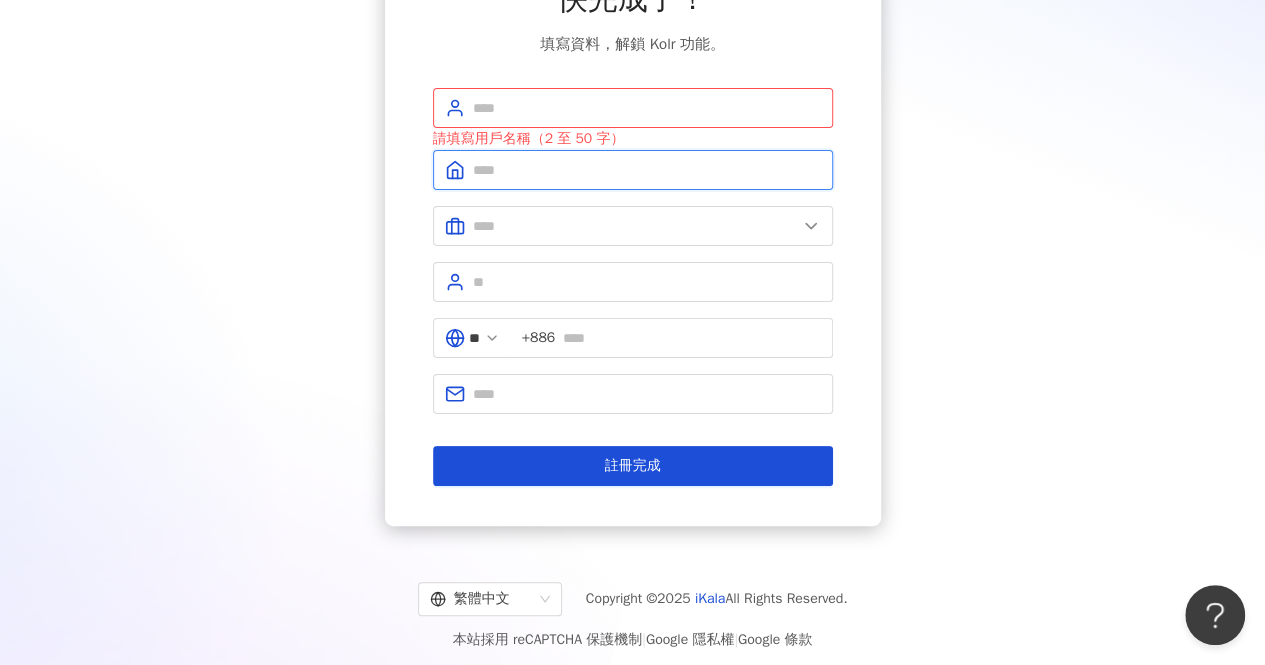 click at bounding box center (647, 170) 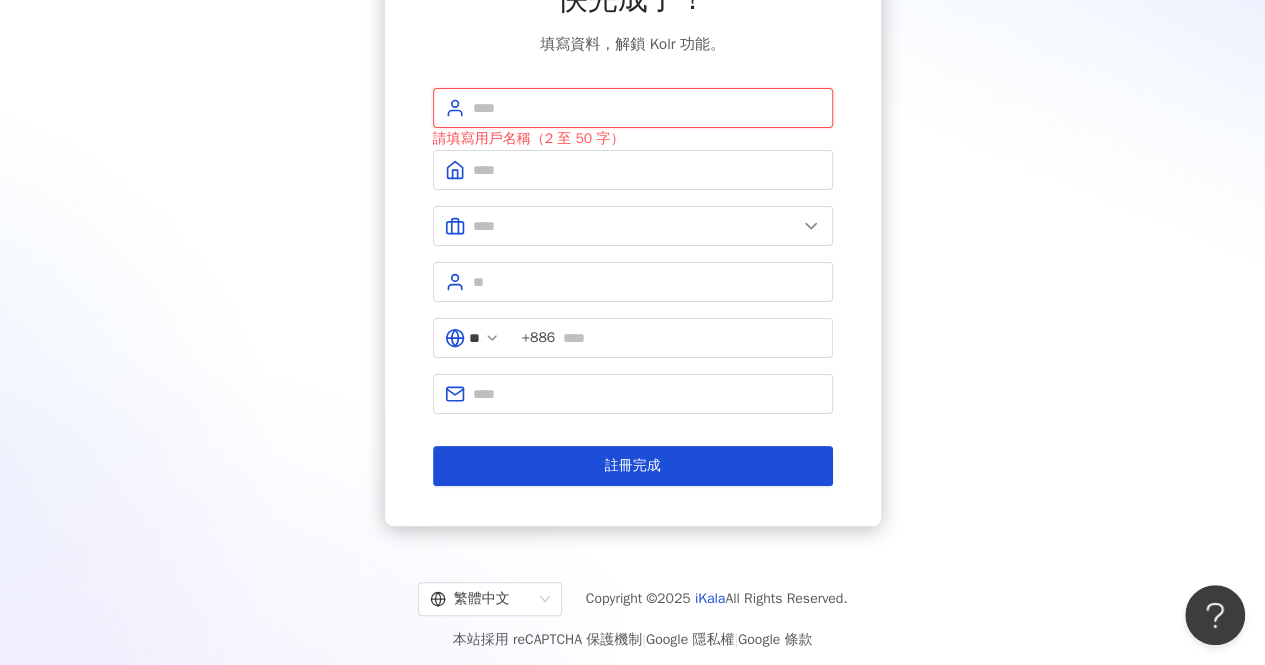 click at bounding box center (647, 108) 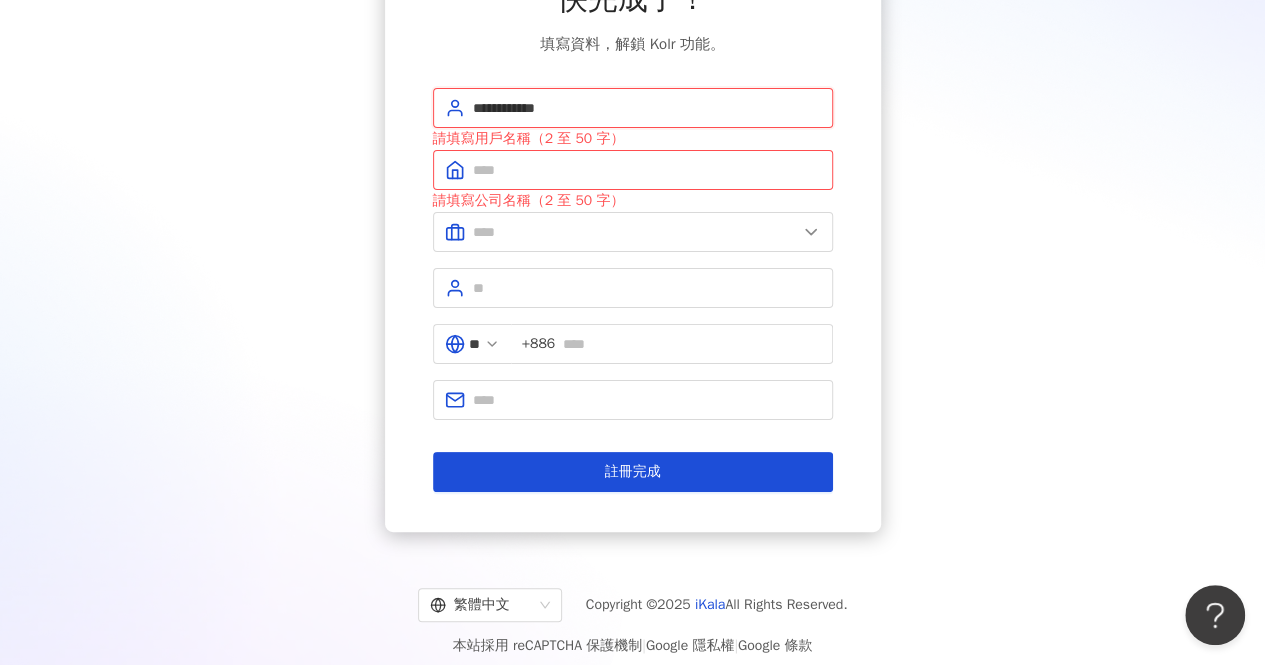 drag, startPoint x: 519, startPoint y: 107, endPoint x: 648, endPoint y: 115, distance: 129.24782 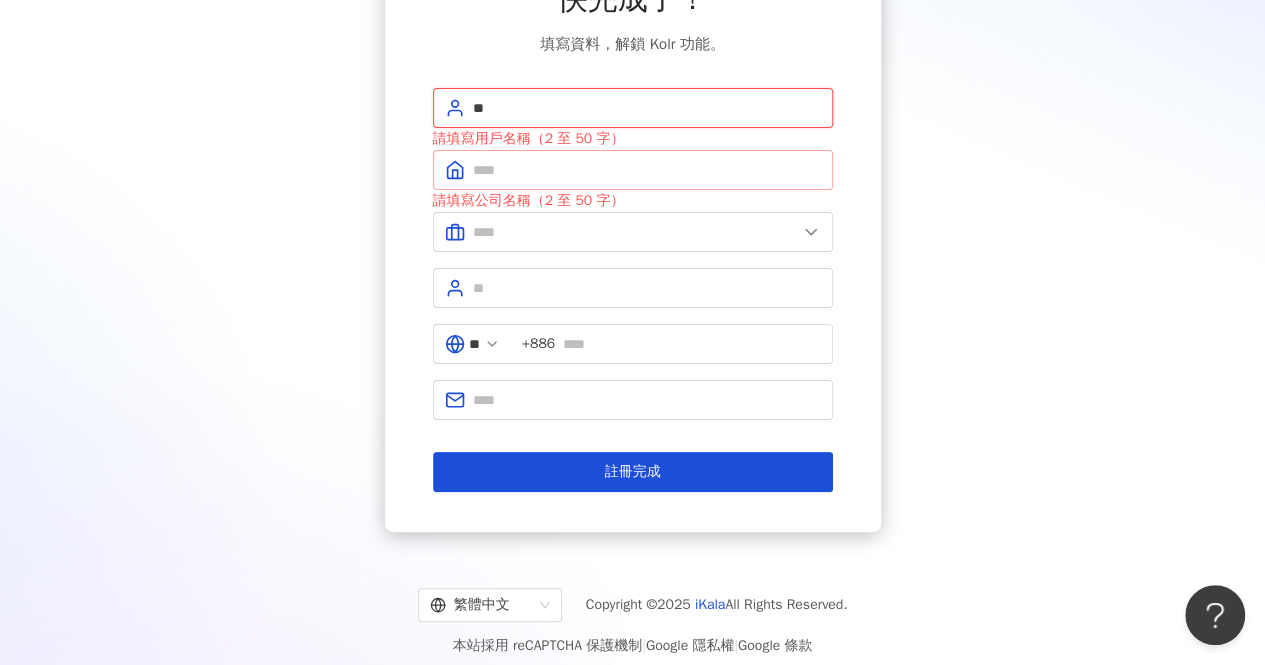 type on "**" 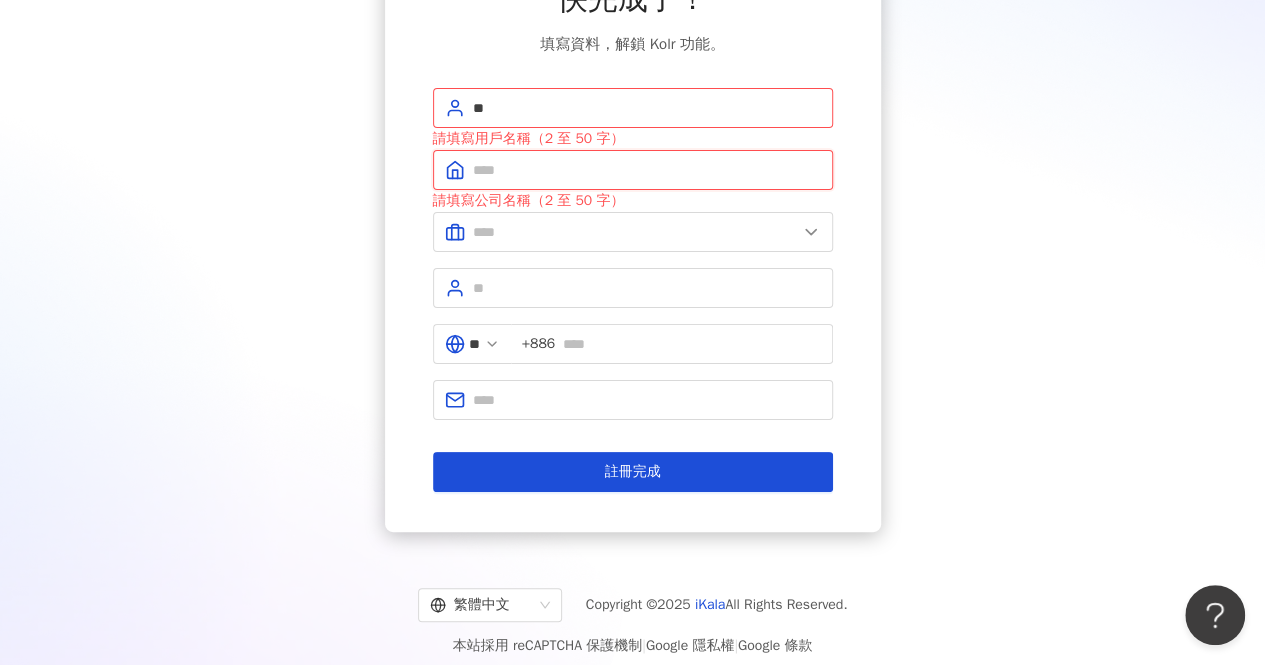 click at bounding box center [647, 170] 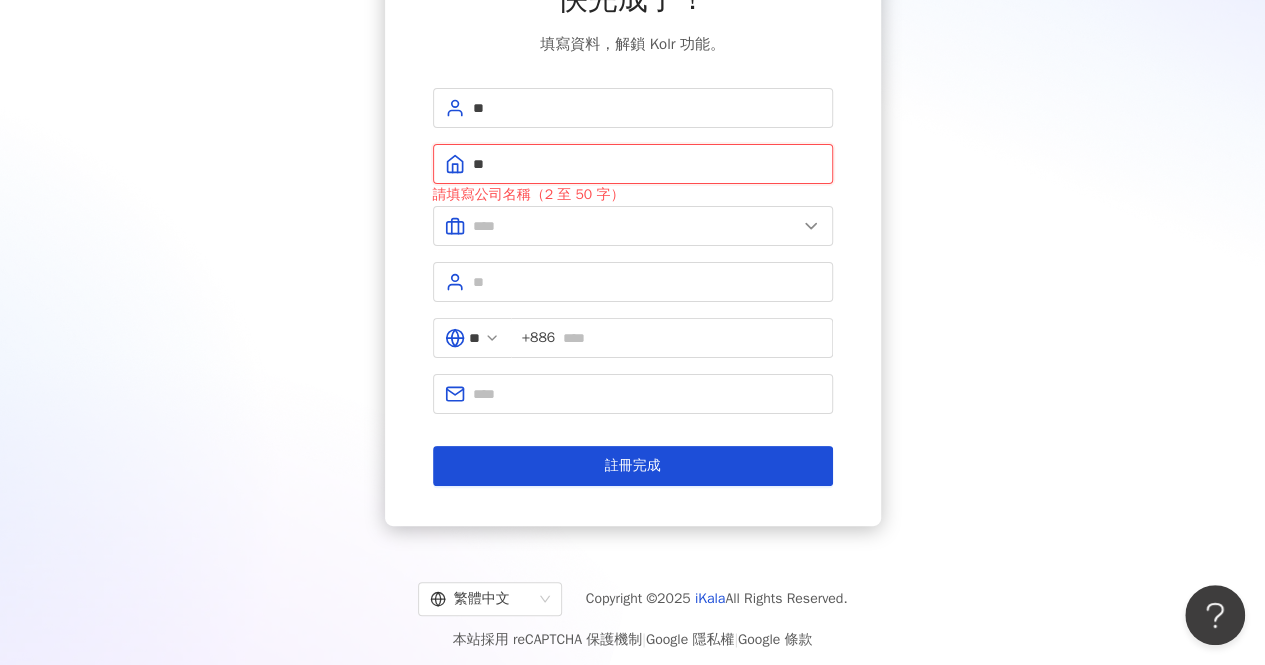 type on "*" 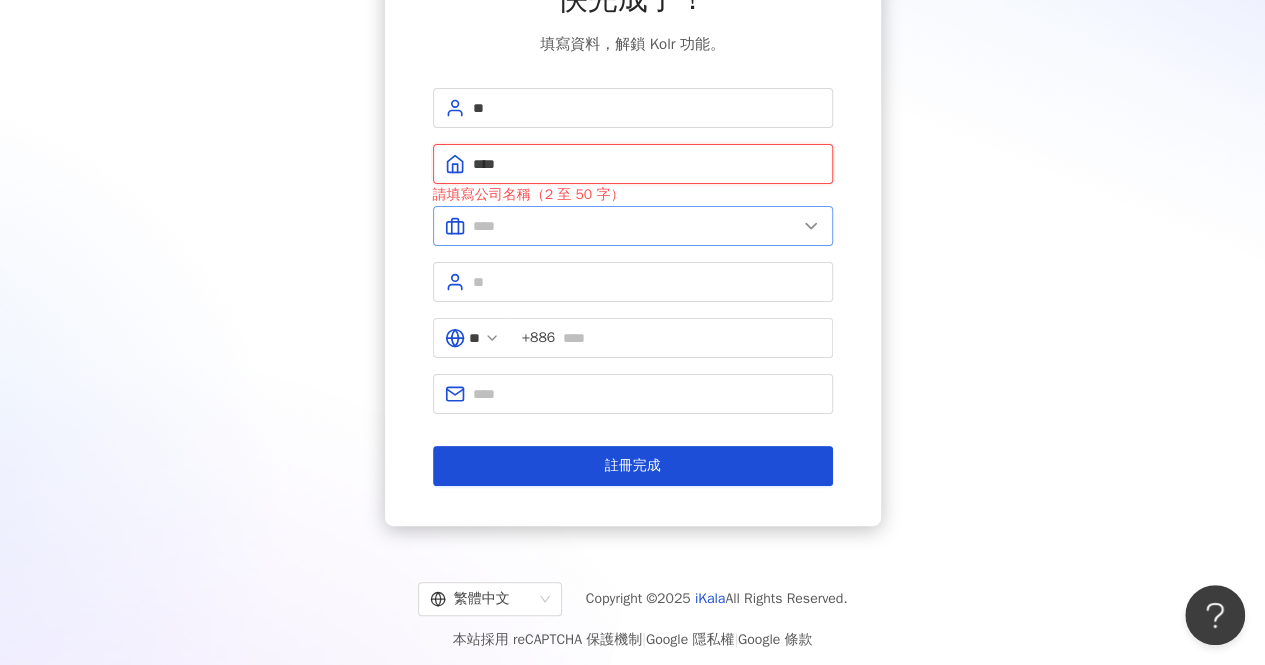 type on "****" 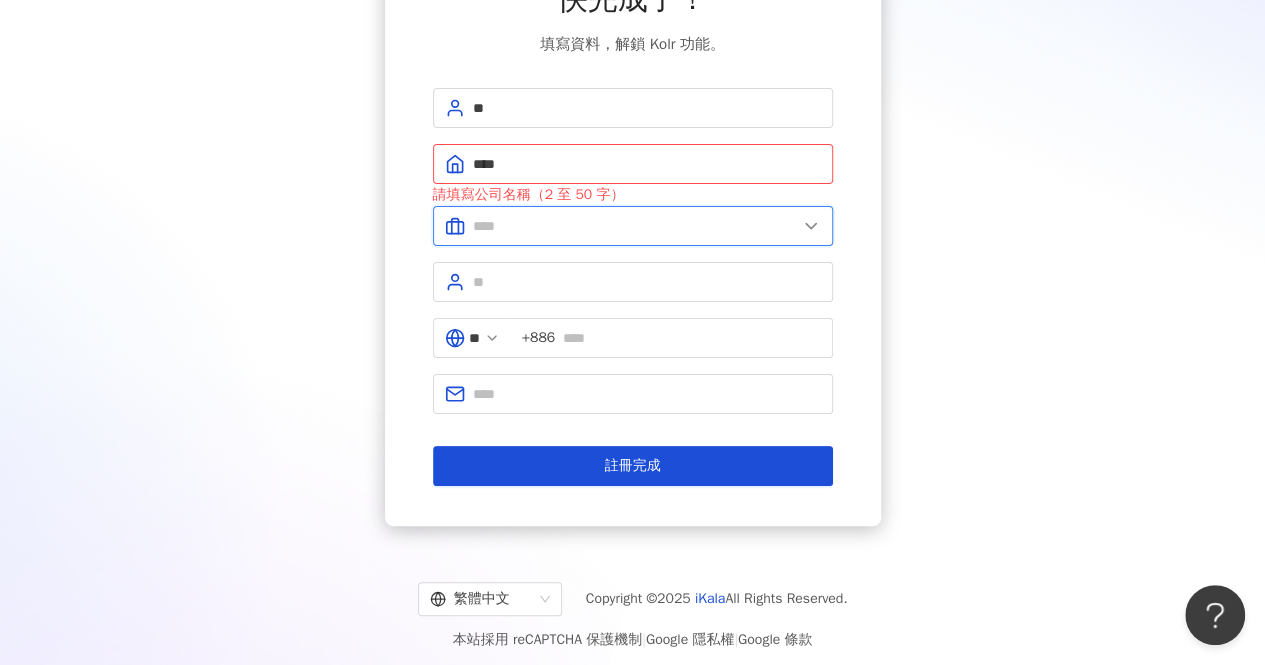 click at bounding box center (635, 226) 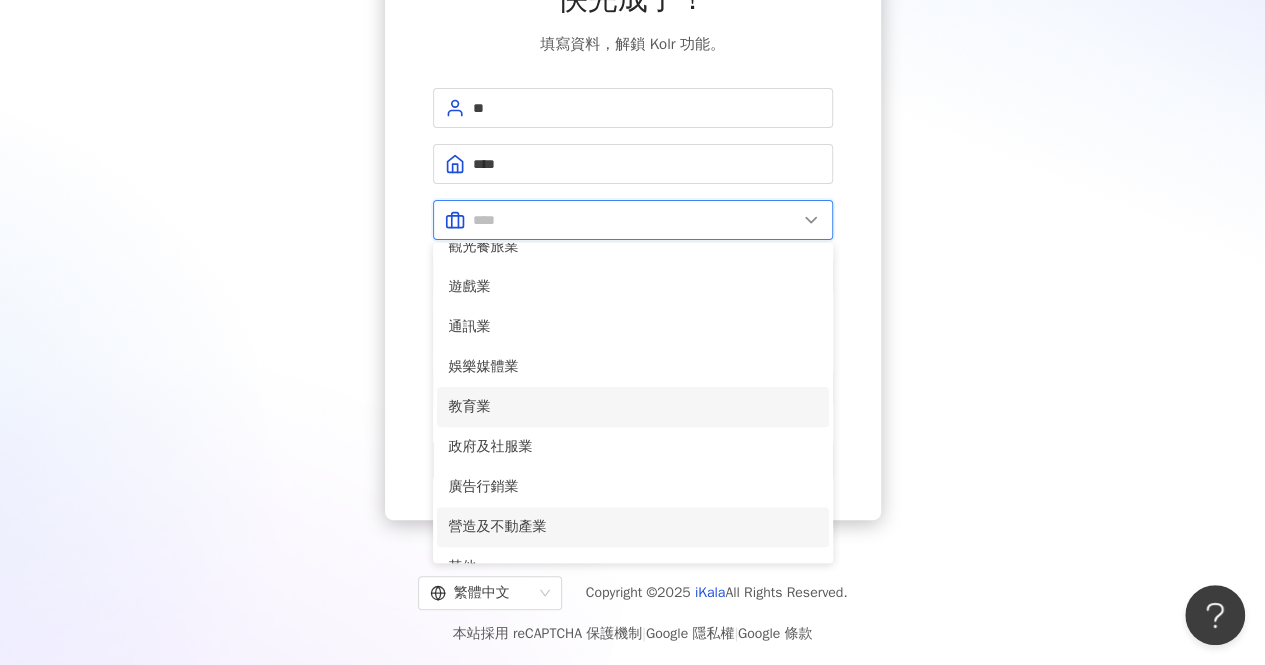 scroll, scrollTop: 400, scrollLeft: 0, axis: vertical 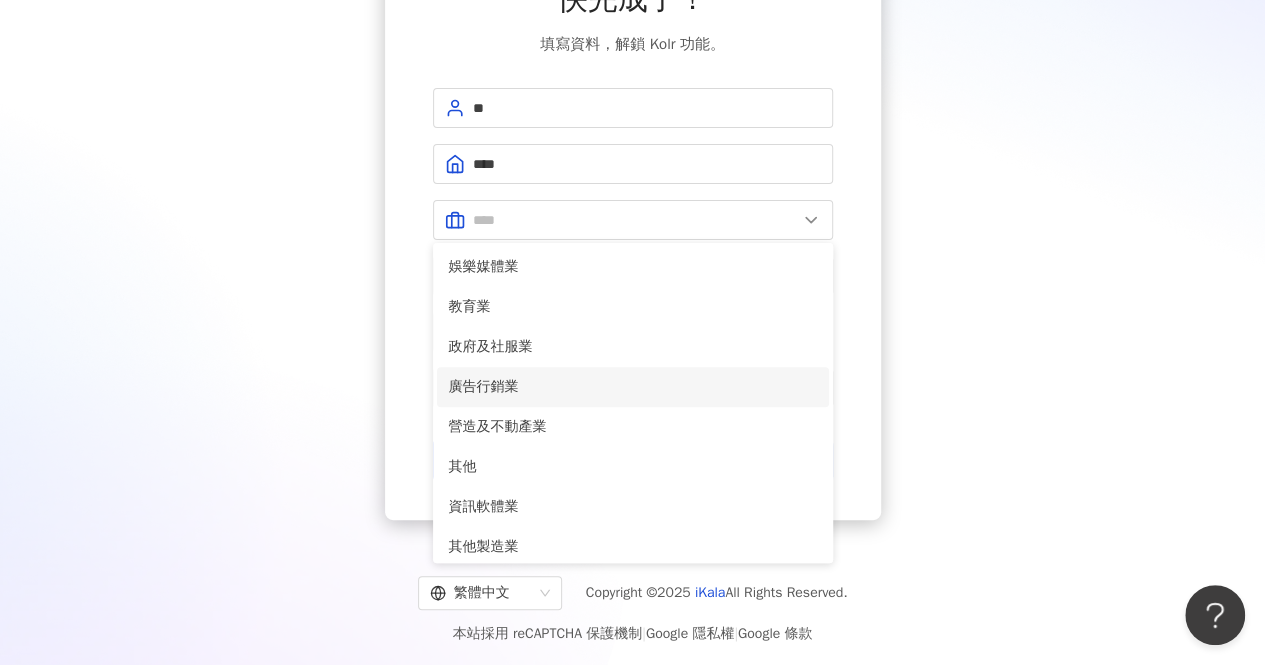 click on "廣告行銷業" at bounding box center (633, 387) 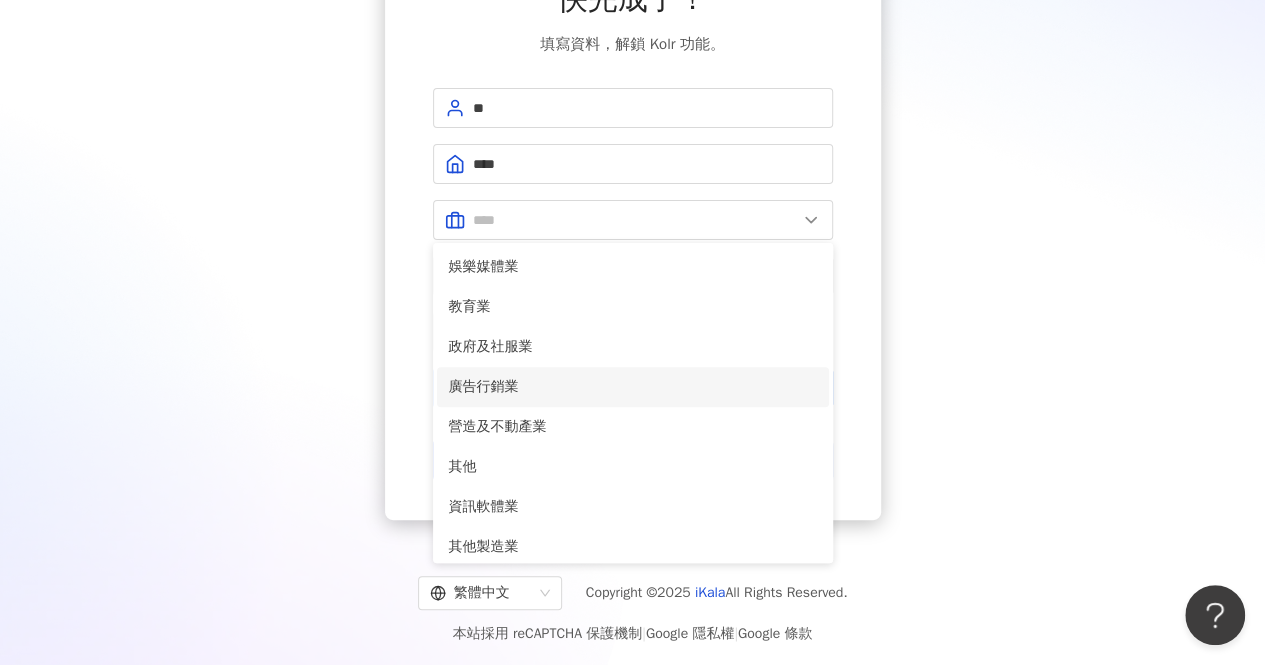 type on "*****" 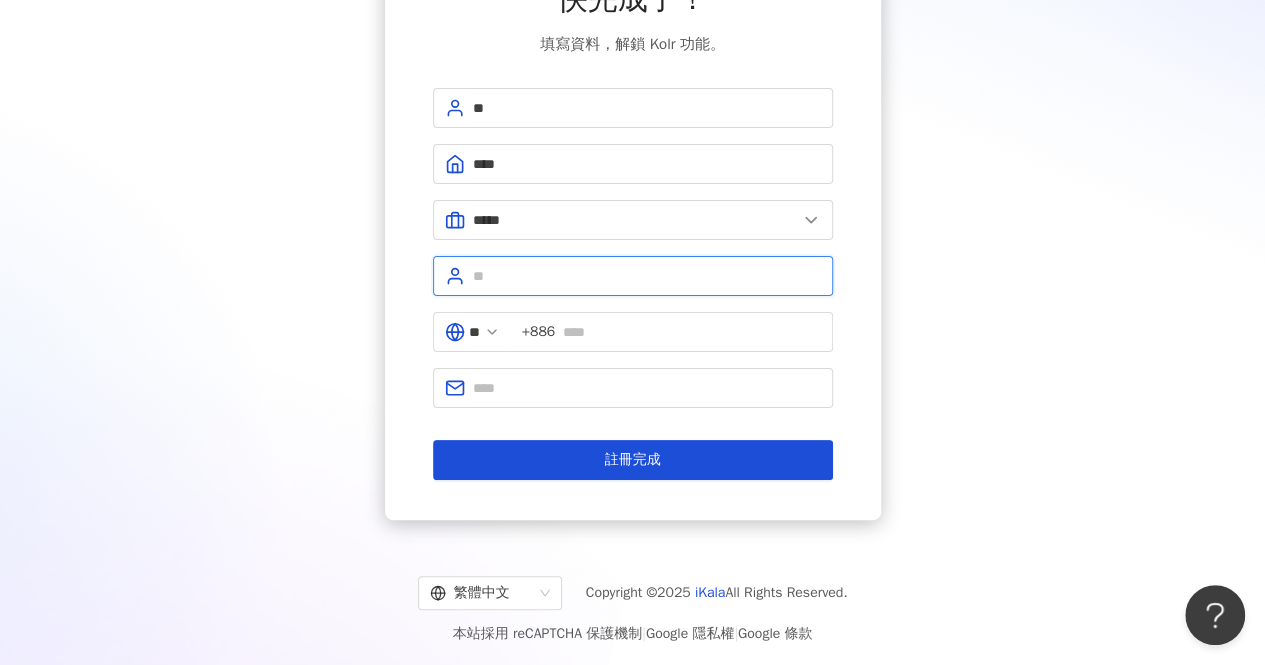 click at bounding box center [647, 276] 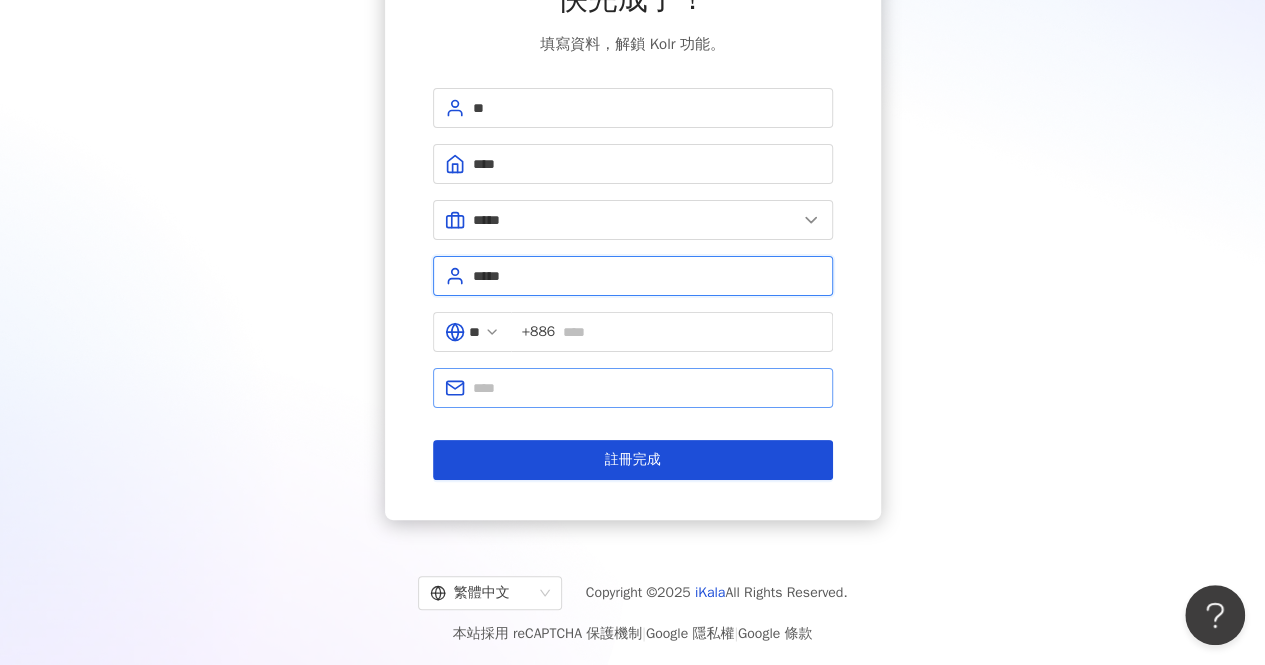 type on "*****" 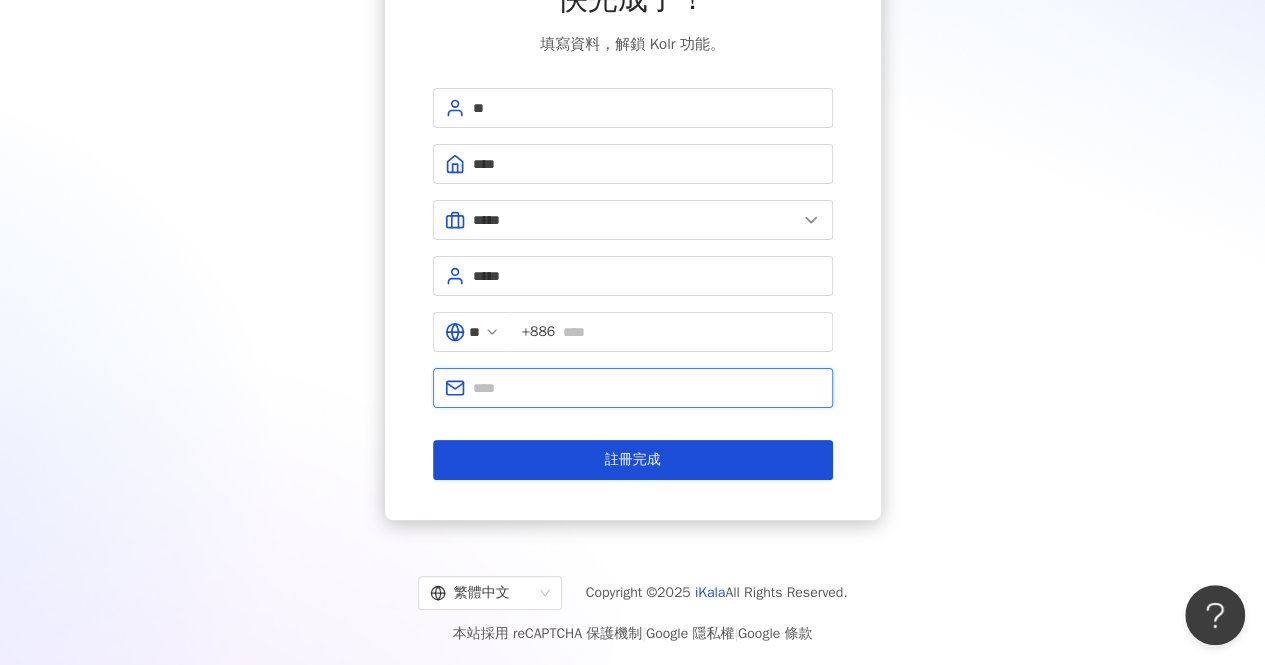 click at bounding box center (647, 388) 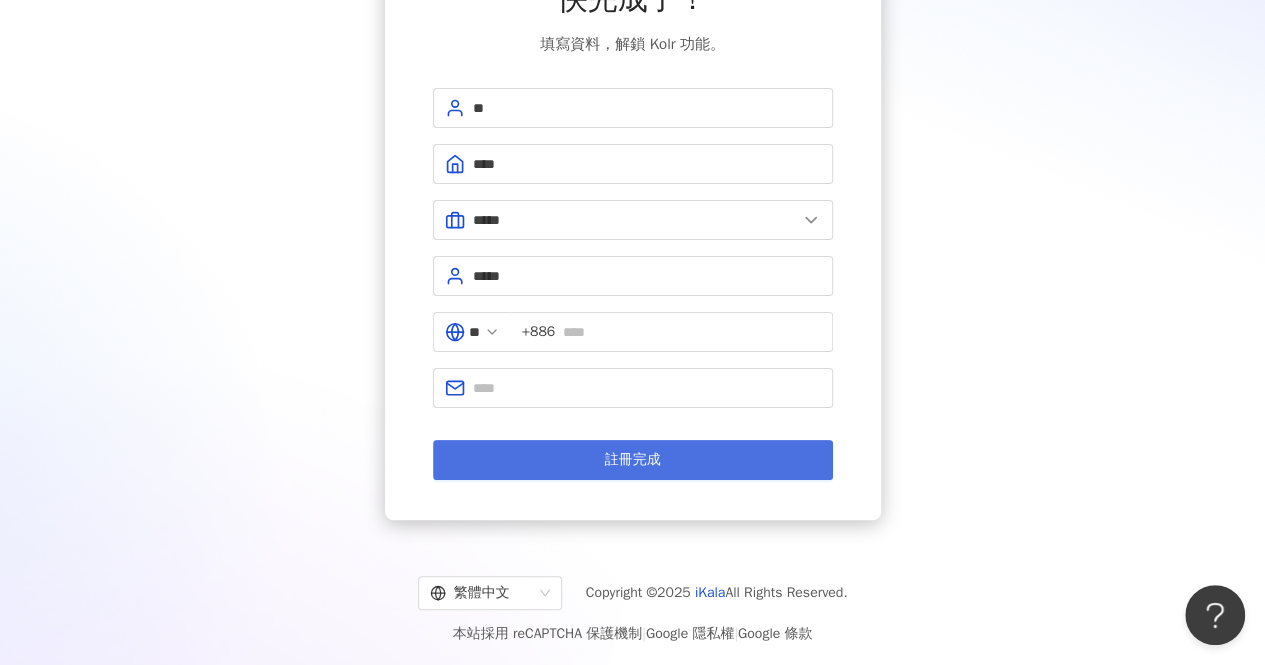click on "註冊完成" at bounding box center (633, 460) 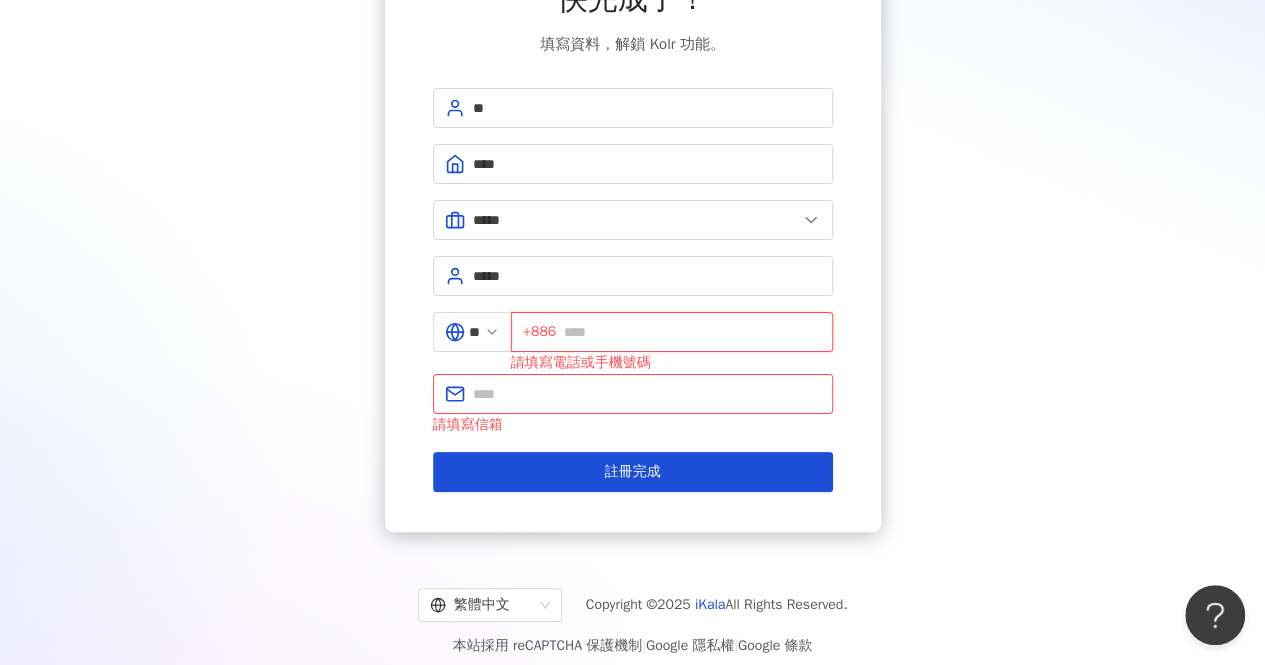 click at bounding box center (692, 332) 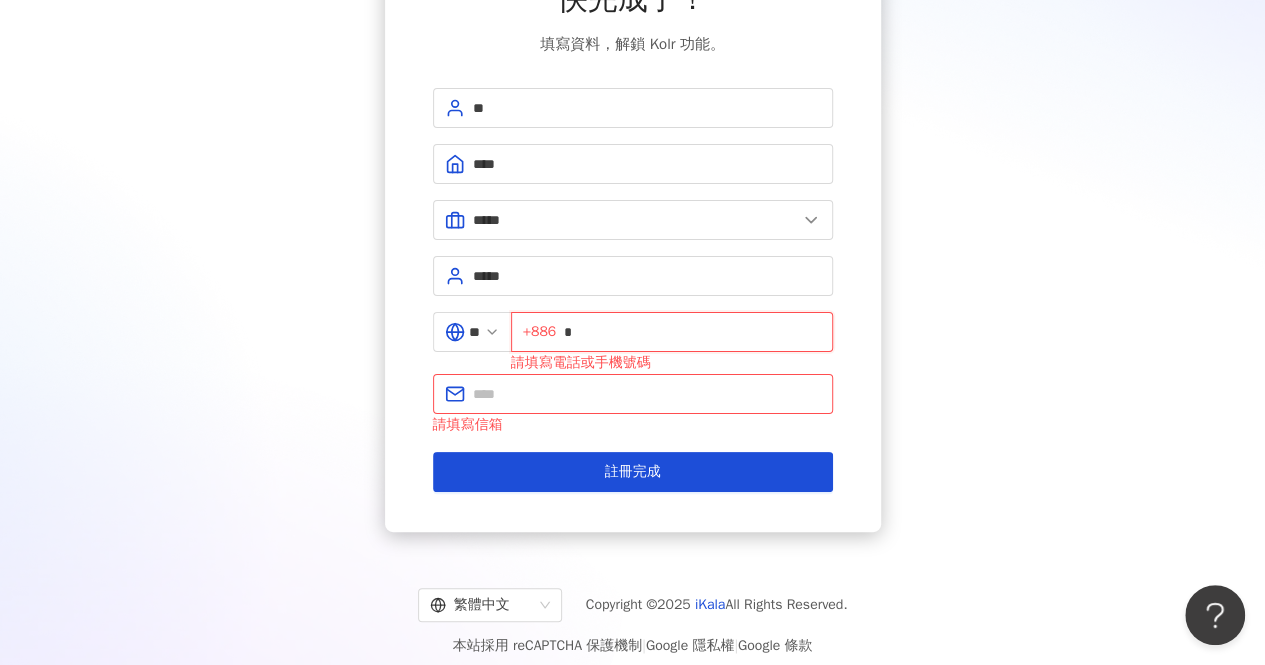 type on "*" 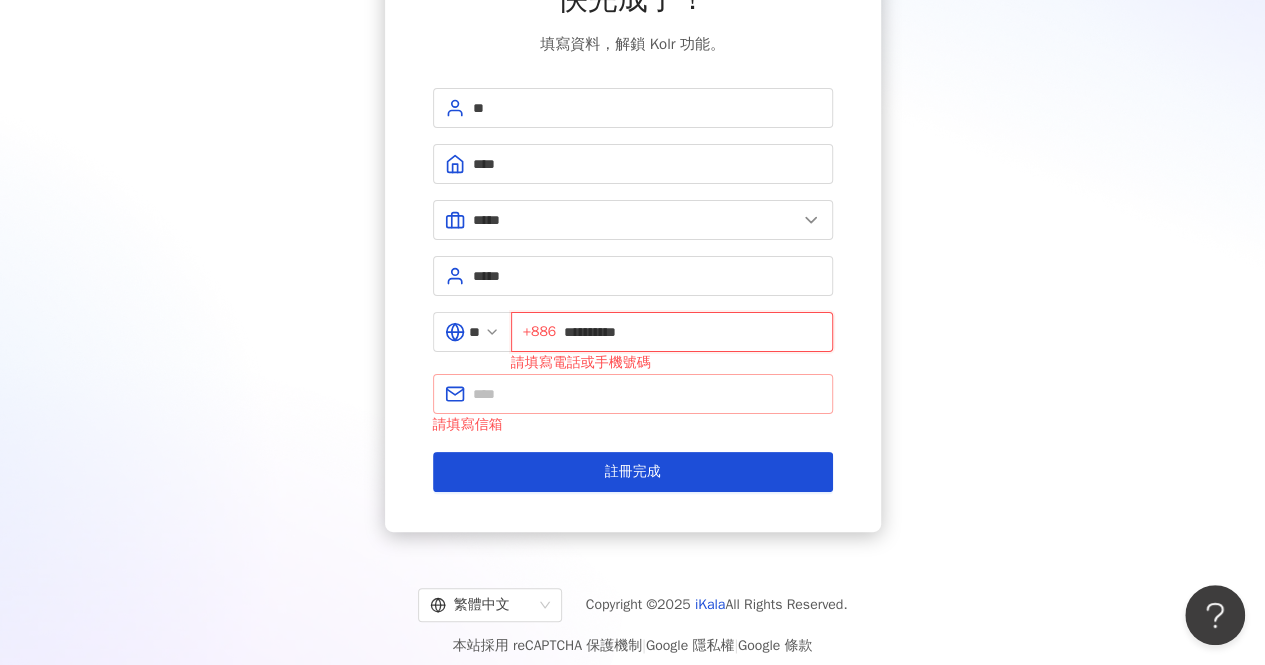 type on "**********" 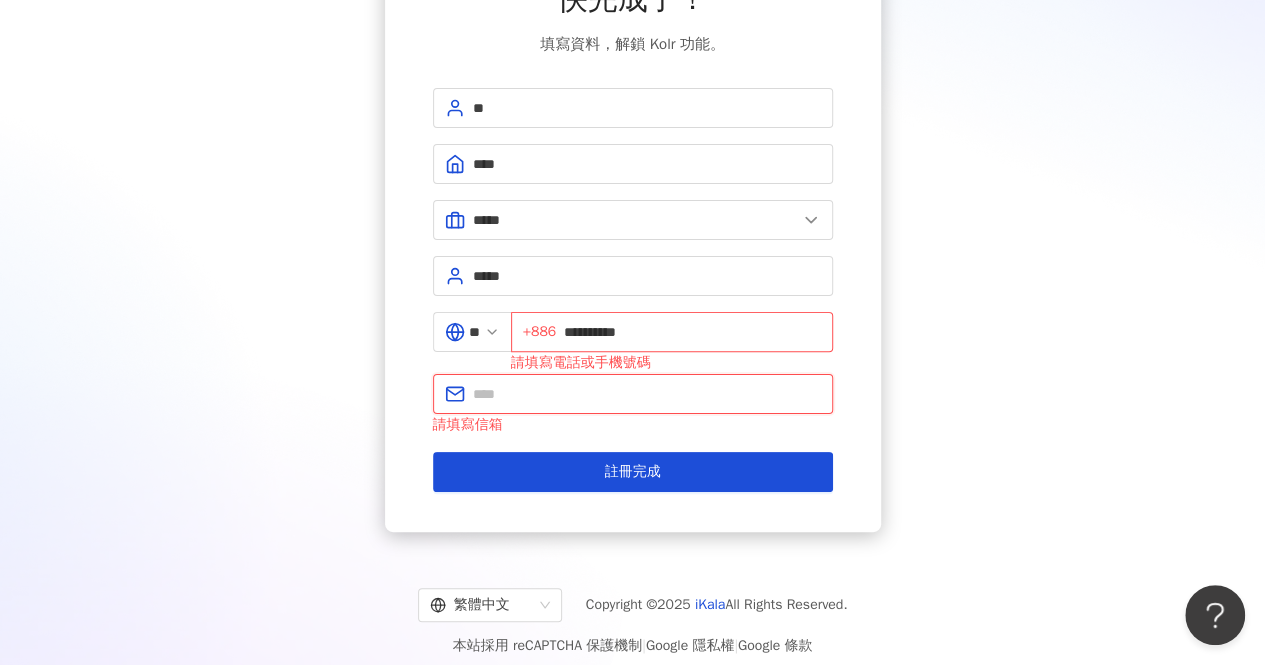 click at bounding box center (647, 394) 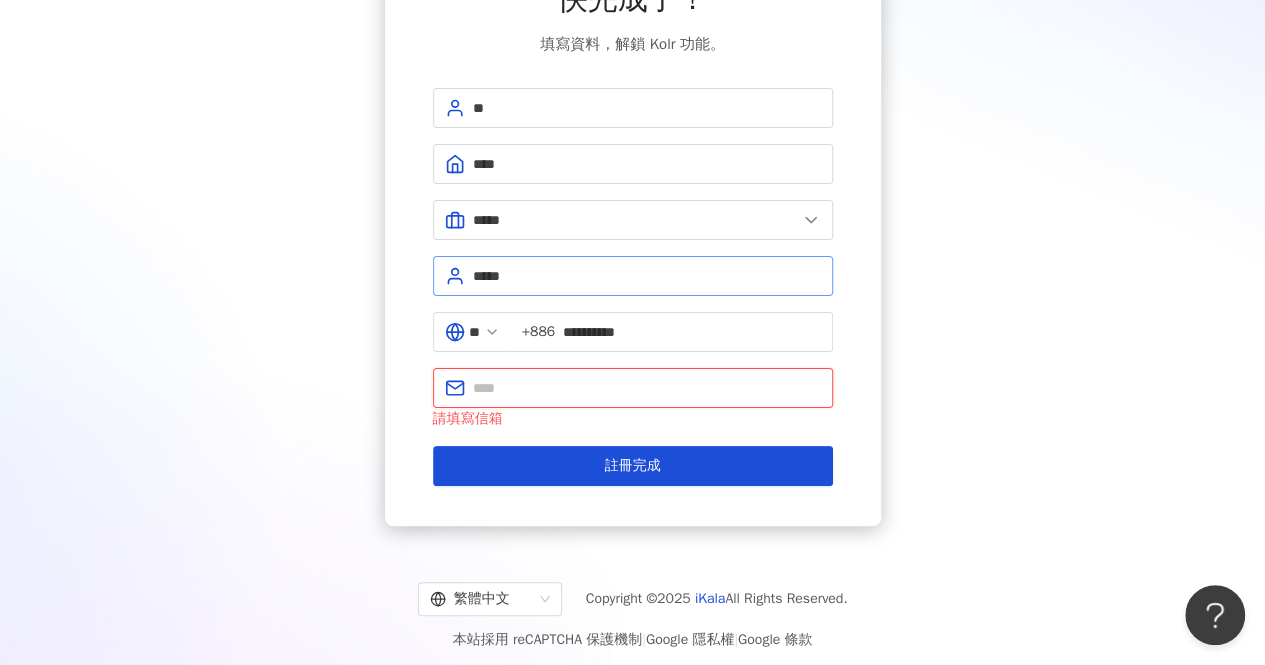 type on "*" 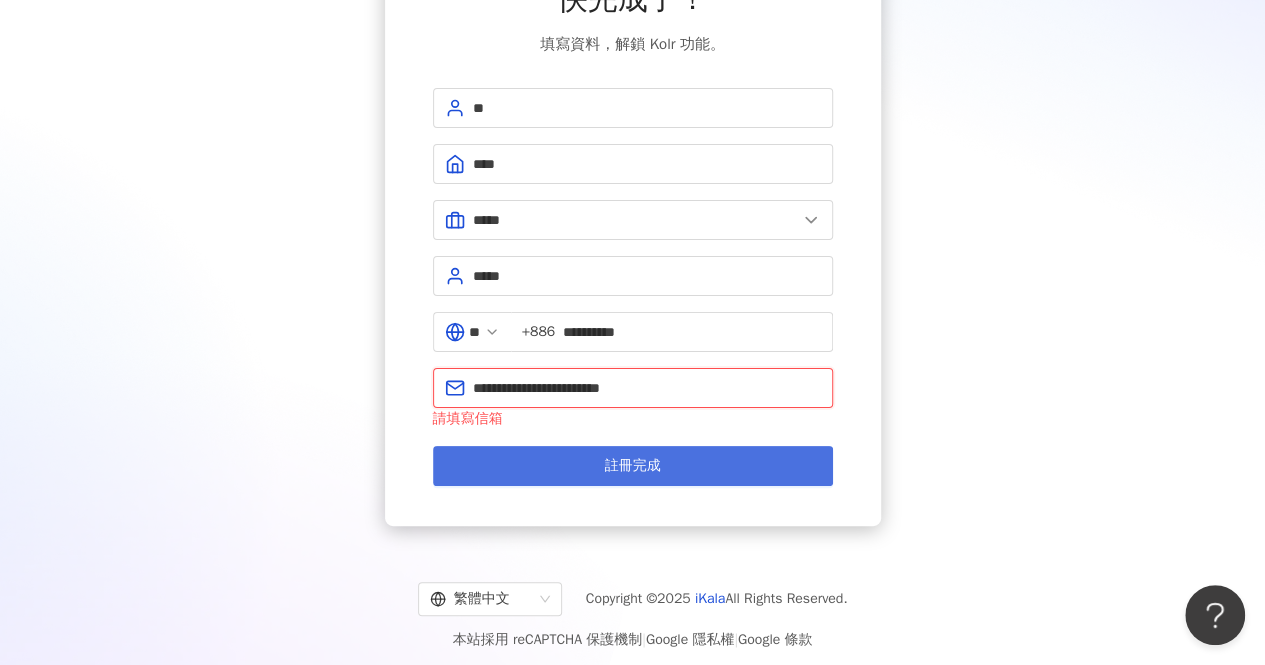 type on "**********" 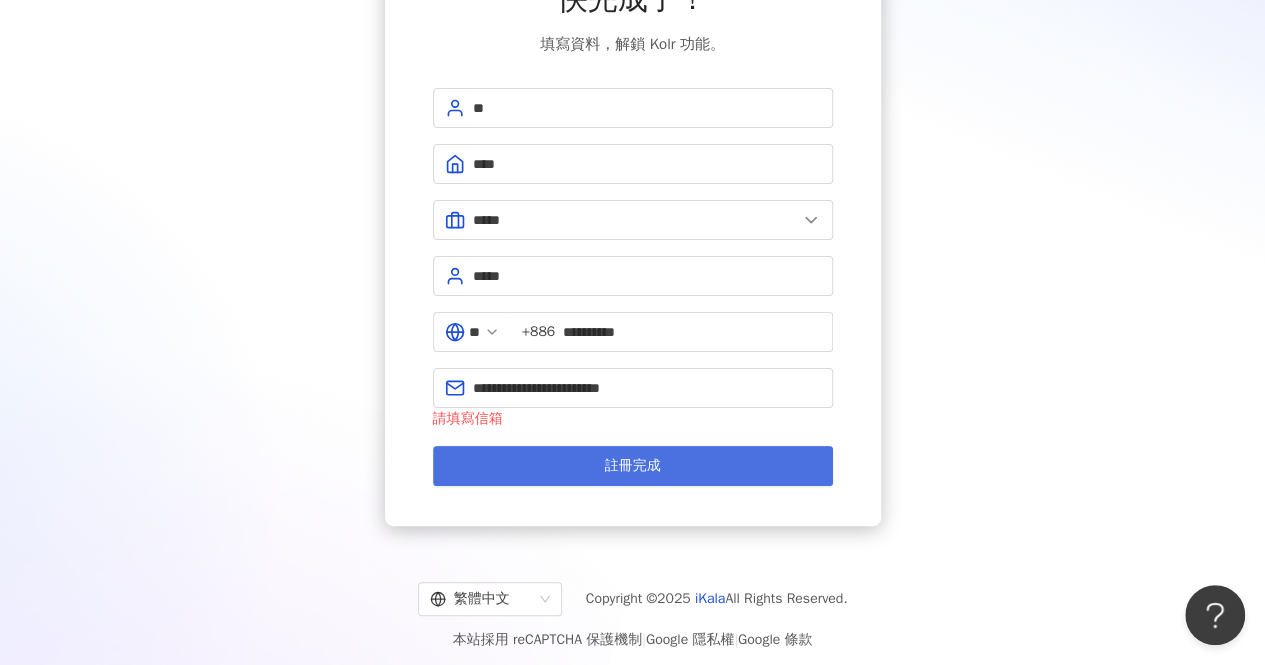 click on "註冊完成" at bounding box center [633, 466] 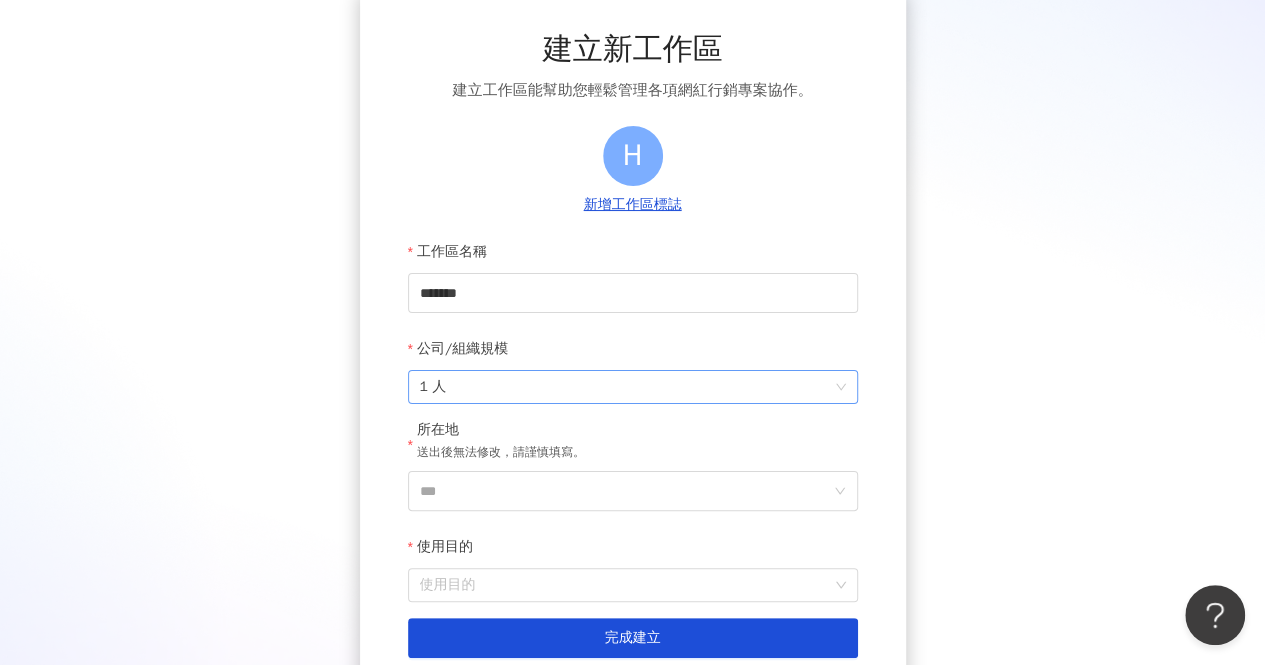 scroll, scrollTop: 200, scrollLeft: 0, axis: vertical 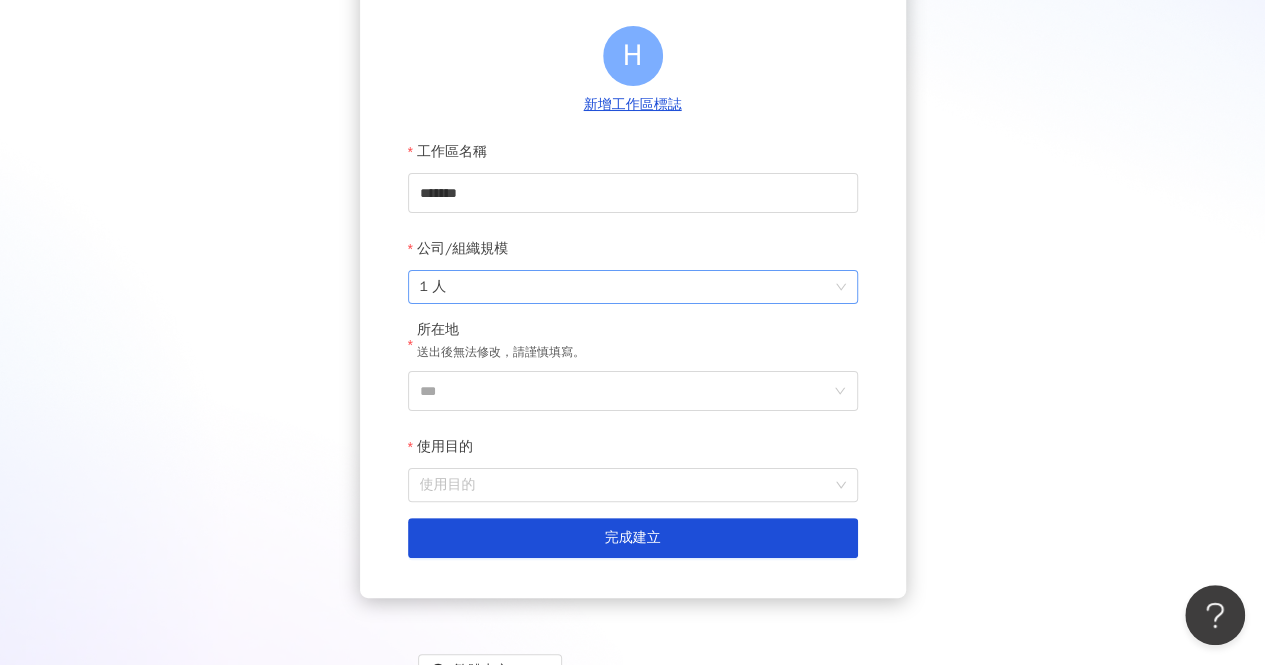 click on "1 人" at bounding box center [633, 287] 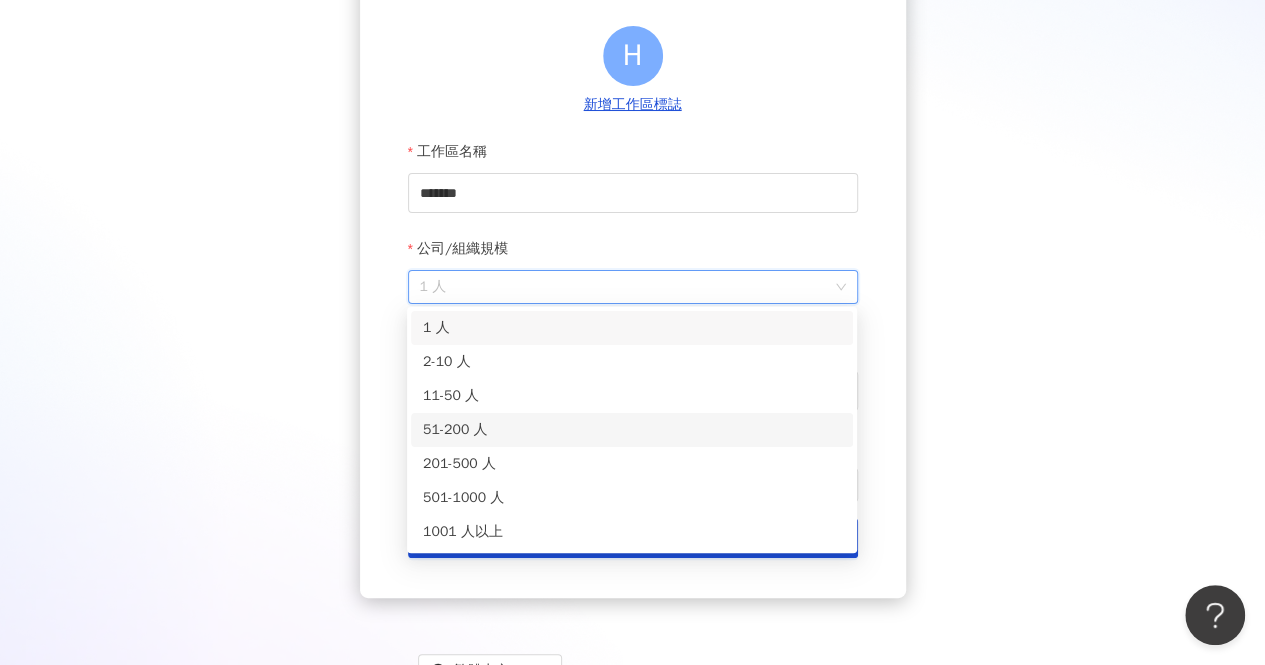 click on "51-200 人" at bounding box center (632, 430) 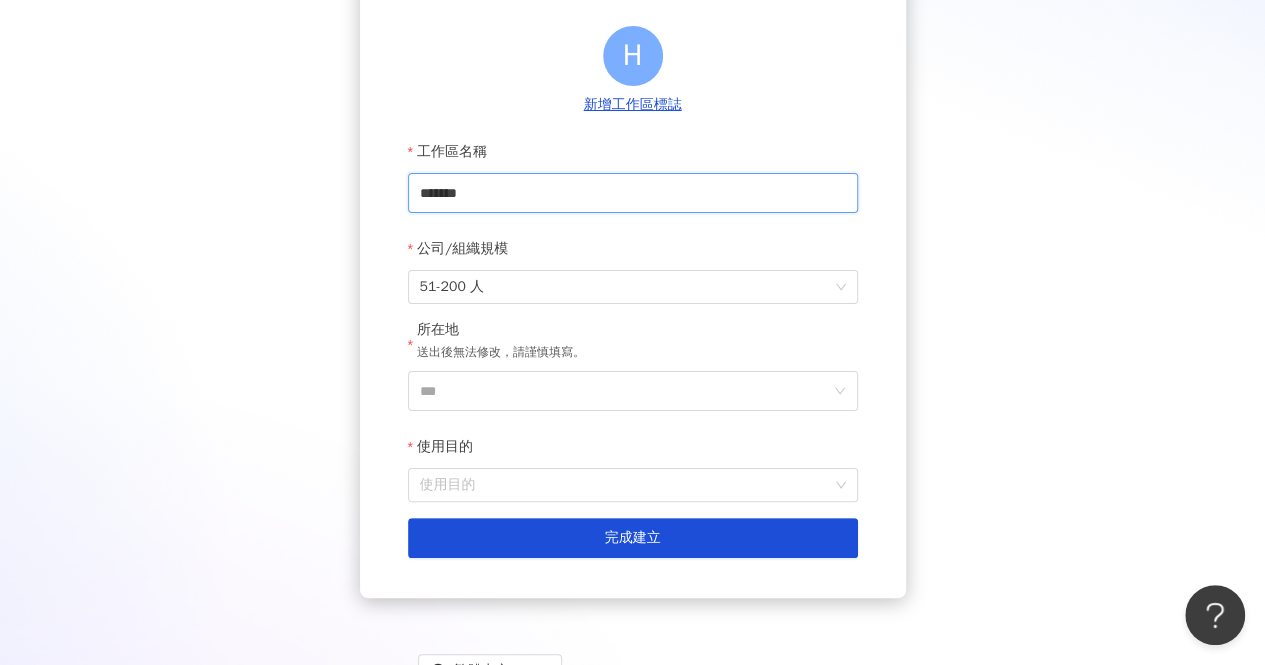 click on "*******" at bounding box center (633, 193) 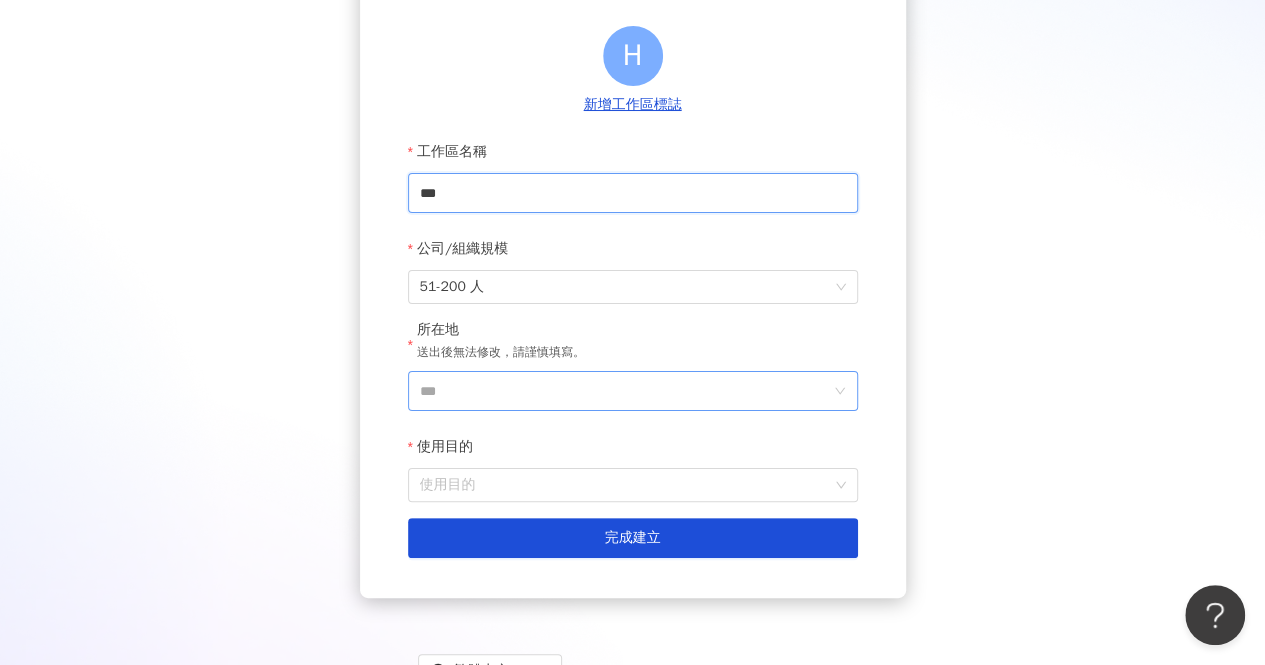 type on "**" 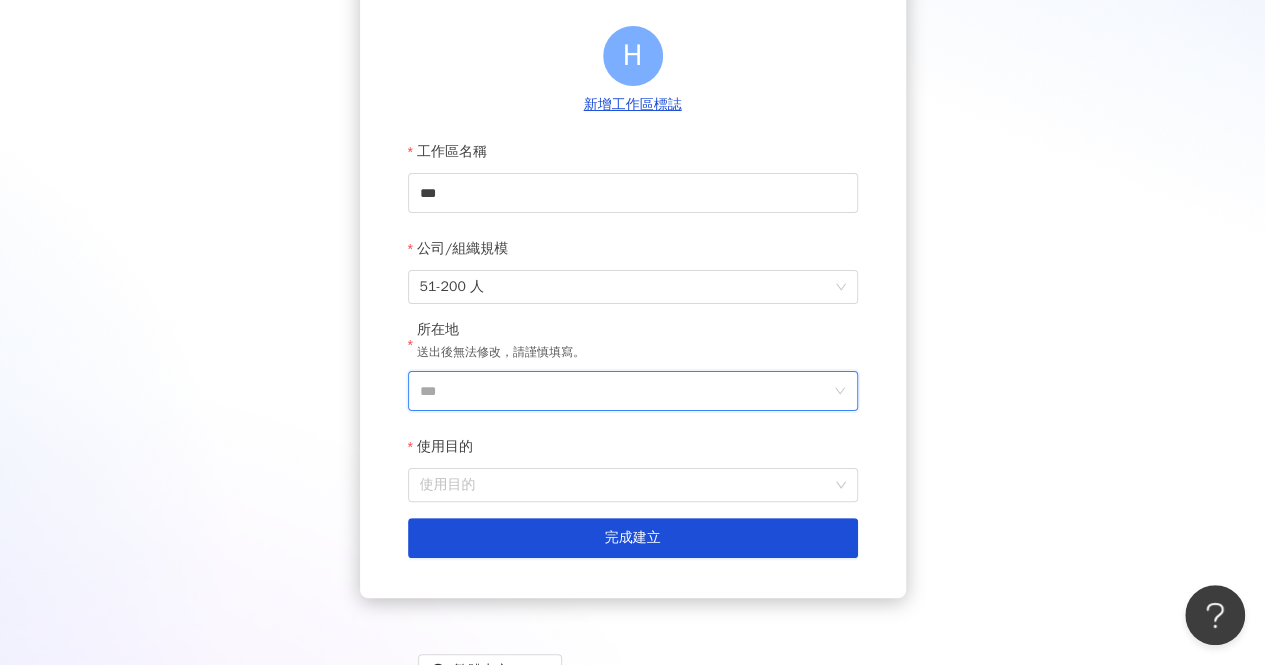 click on "***" at bounding box center [625, 391] 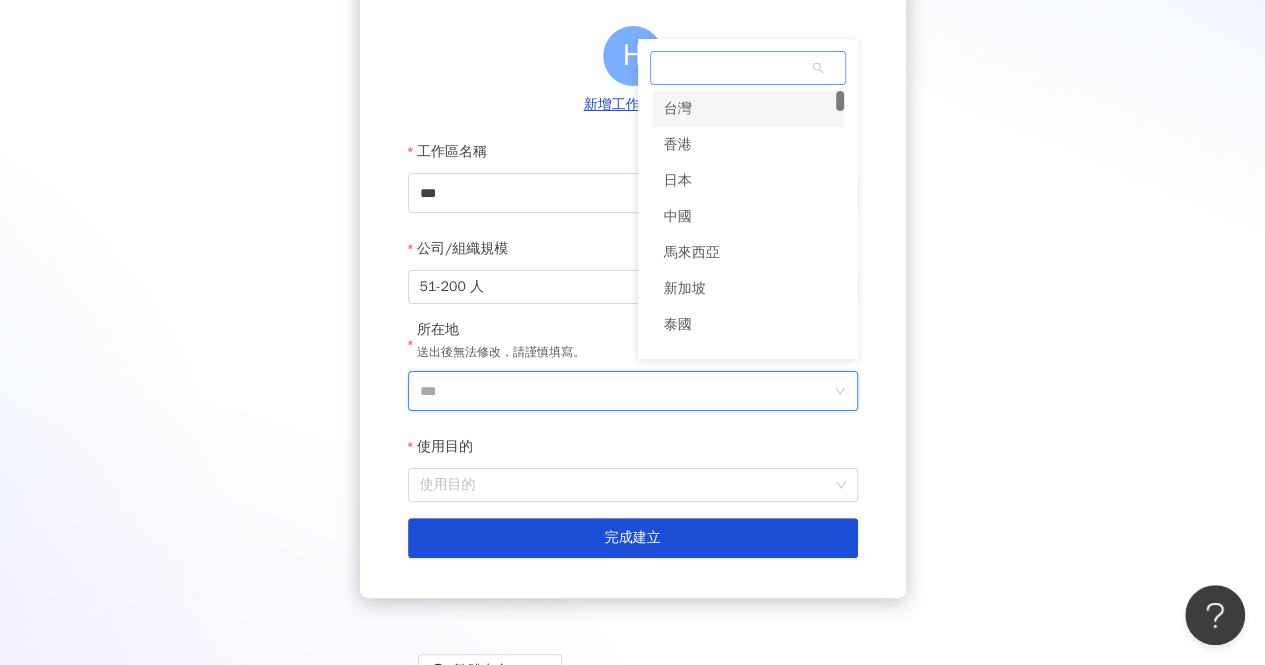 click on "台灣" at bounding box center (748, 109) 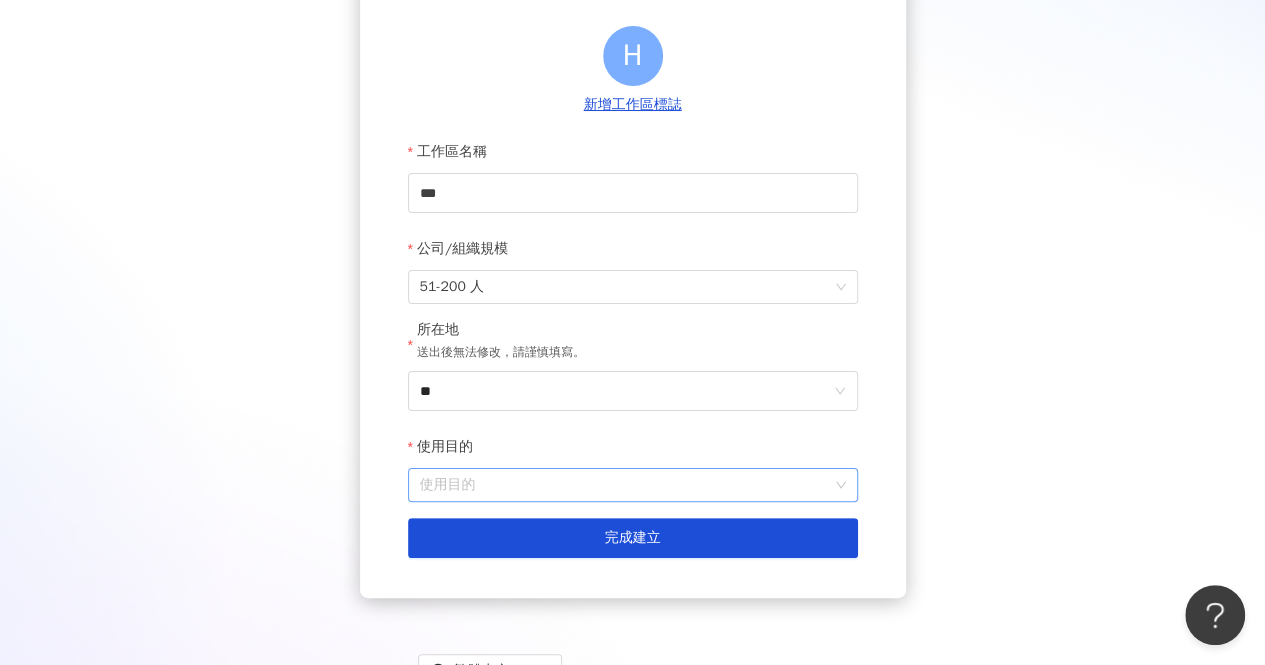 click on "使用目的" at bounding box center (633, 485) 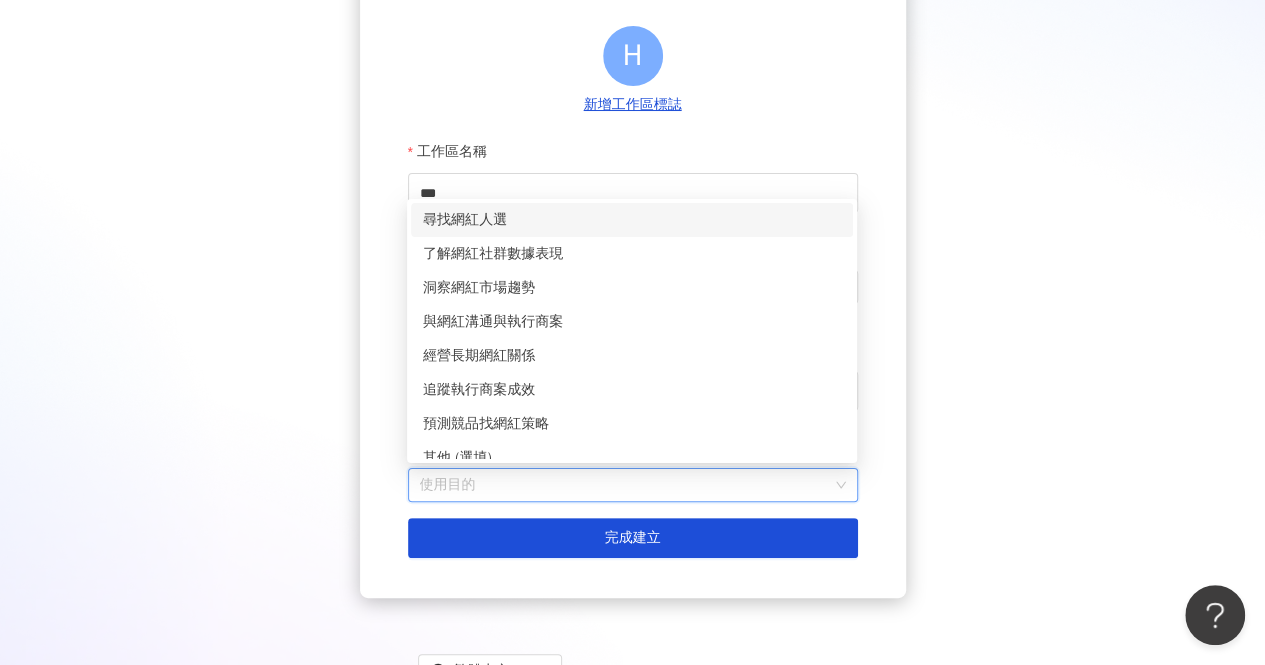 click on "尋找網紅人選" at bounding box center [632, 220] 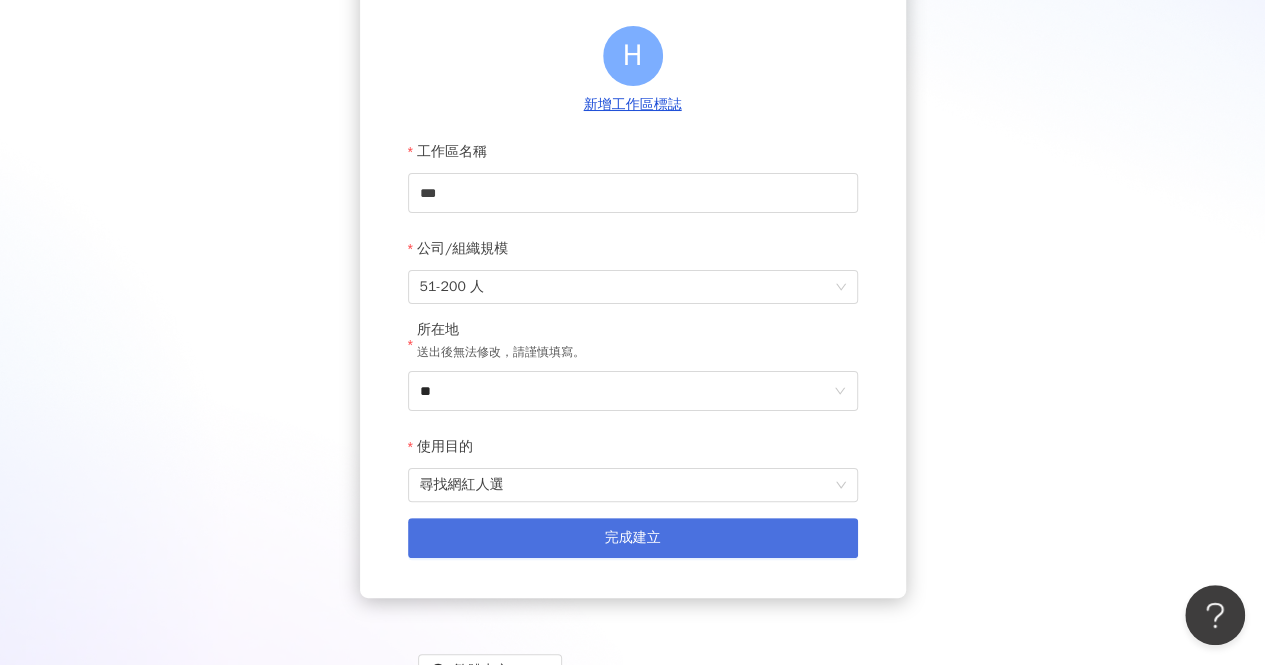 click on "完成建立" at bounding box center (633, 538) 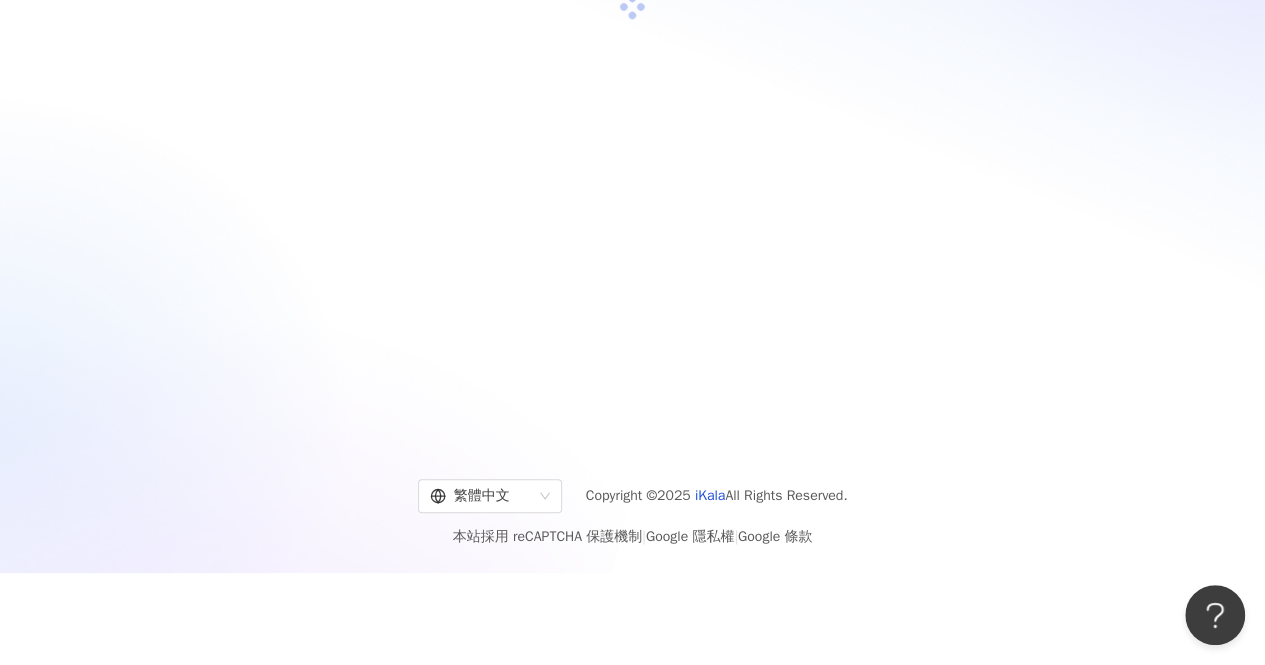 scroll, scrollTop: 92, scrollLeft: 0, axis: vertical 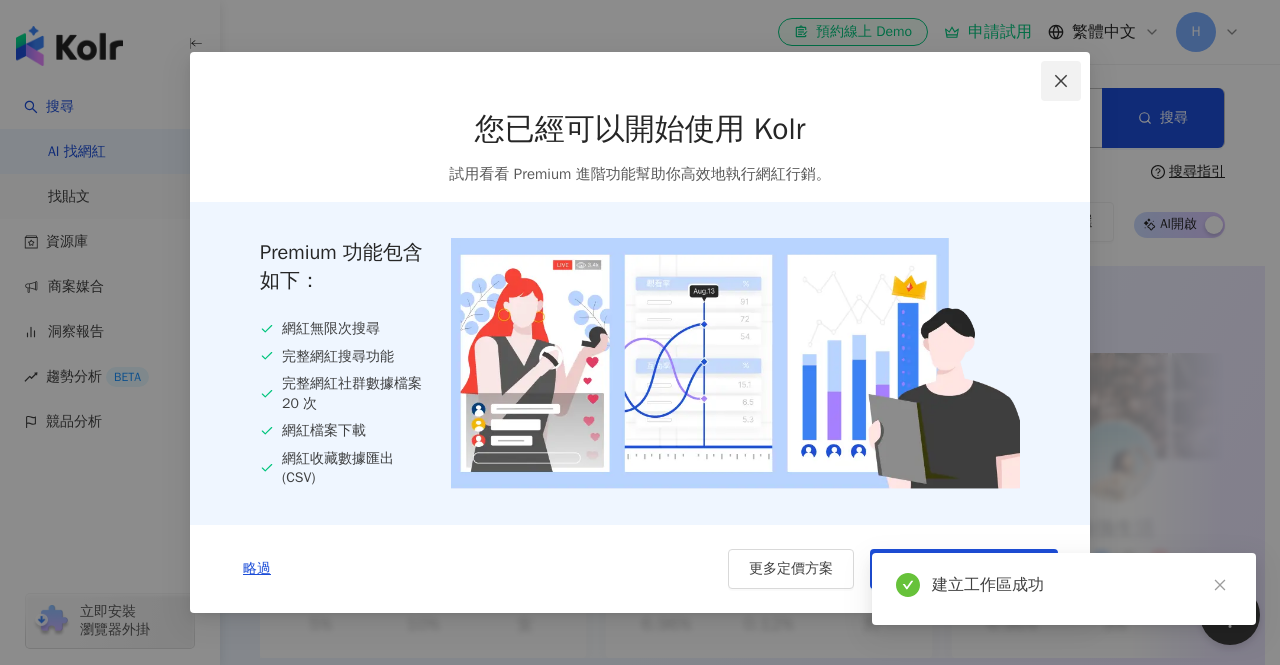 click at bounding box center (1061, 81) 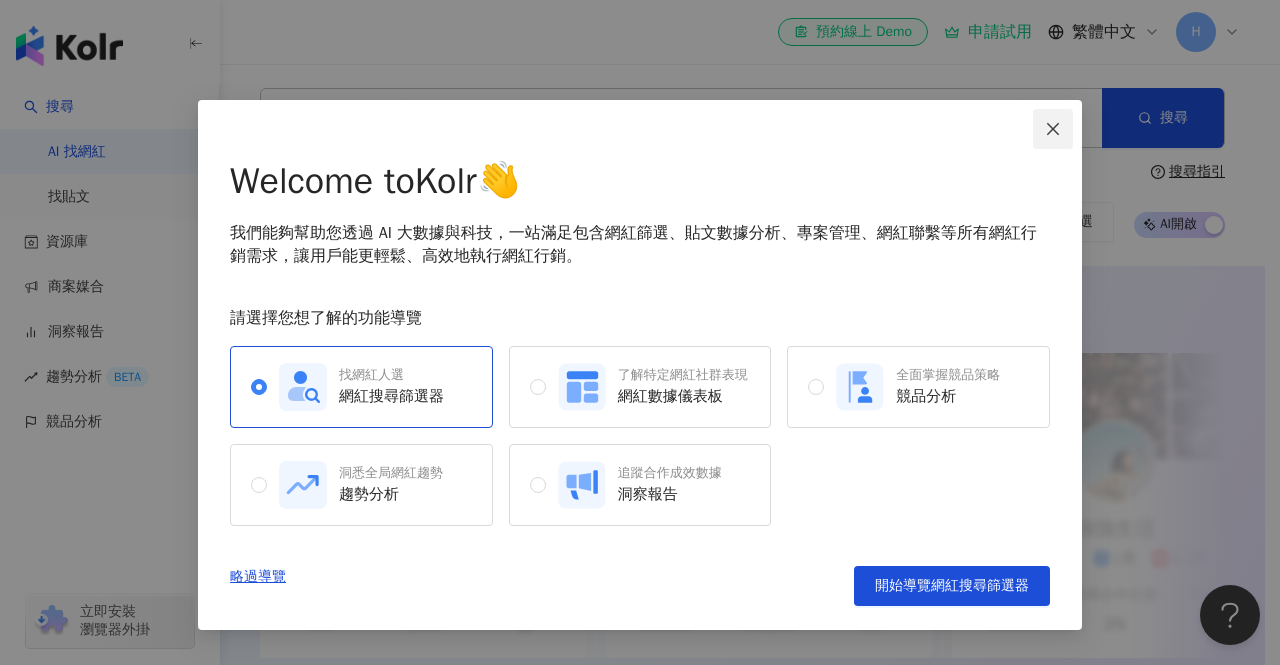 click at bounding box center [1053, 129] 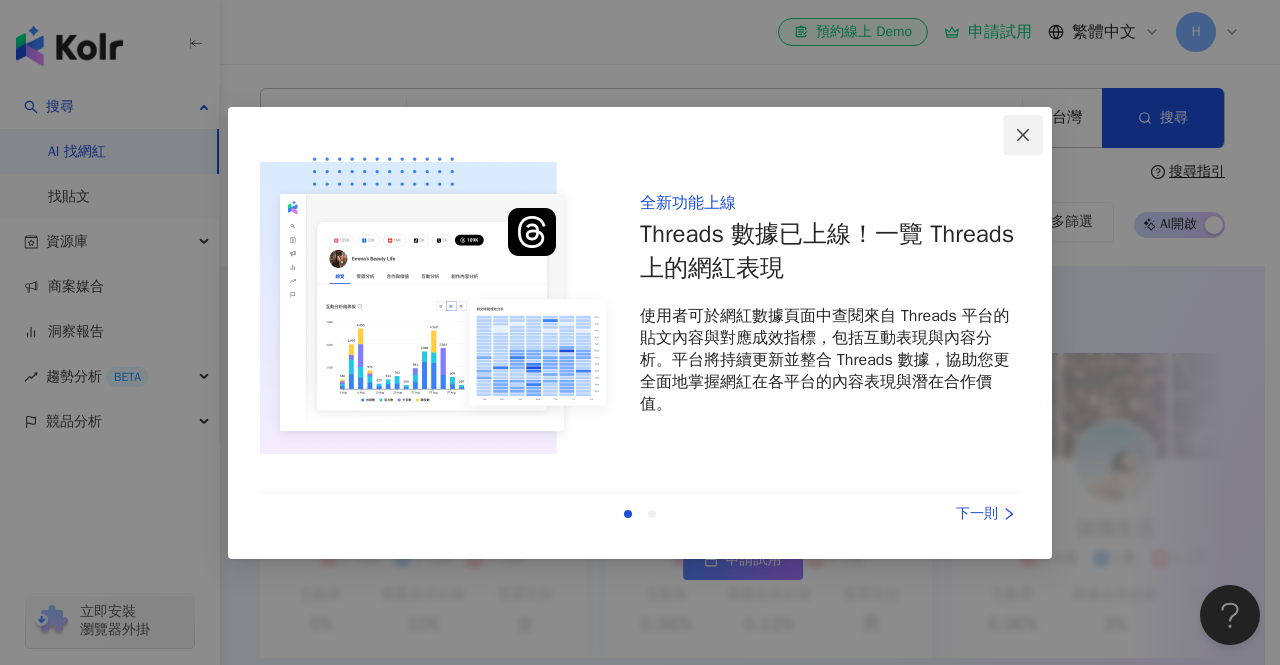 click 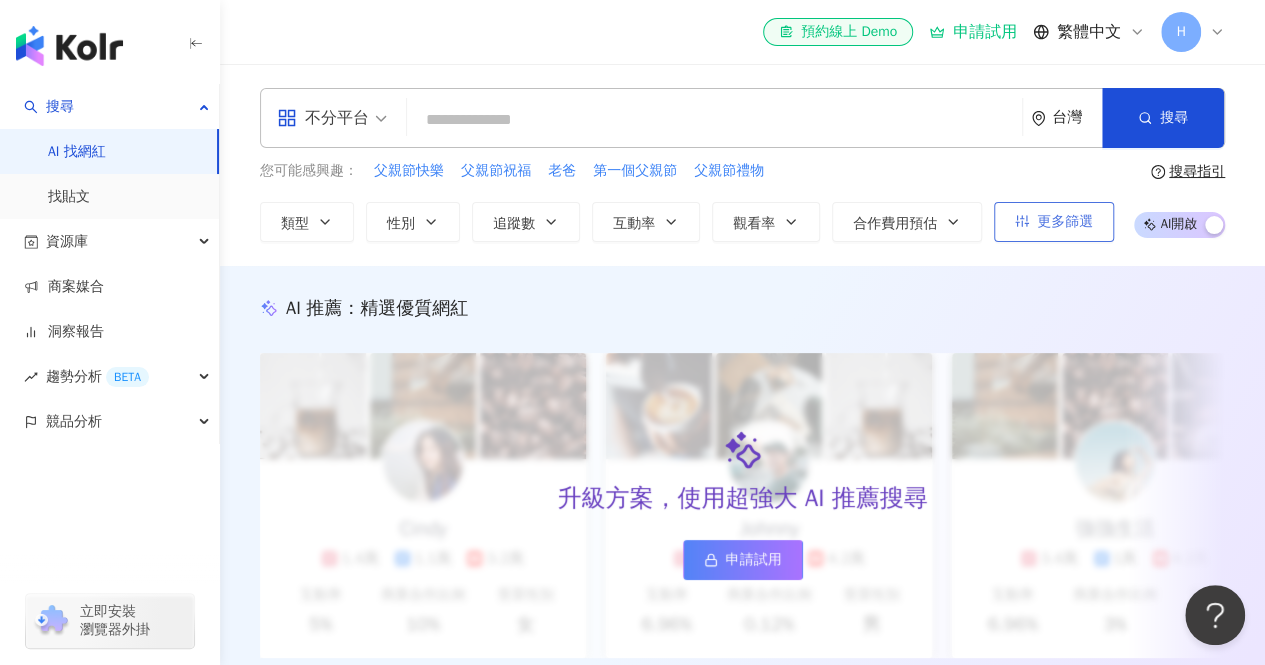click on "更多篩選" at bounding box center [1065, 222] 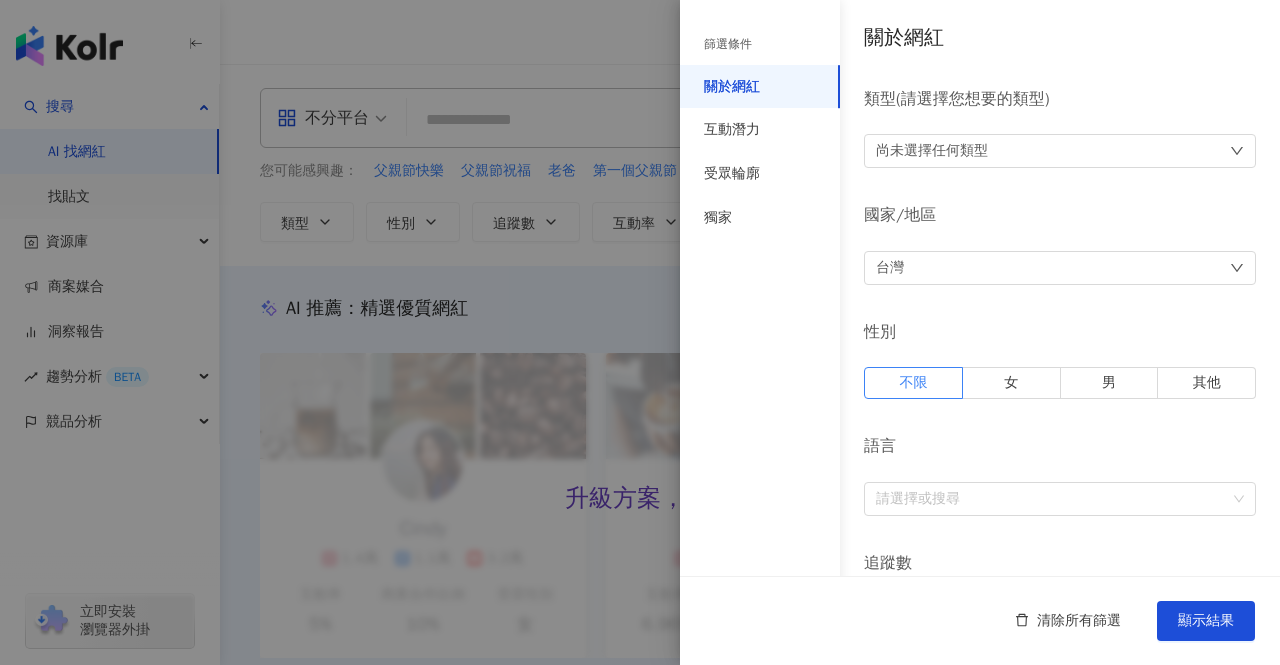 click on "關於網紅 類型  ( 請選擇您想要的類型 ) 尚未選擇任何類型 國家/地區 台灣 性別 不限 女 男 其他 語言     請選擇或搜尋 追蹤數 *  -  ******* 不限 小型 奈米網紅 (<1萬) 微型網紅 (1萬-3萬) 小型網紅 (3萬-5萬) 中型 中小型網紅 (5萬-10萬) 中型網紅 (10萬-30萬) 中大型網紅 (30萬-50萬) 大型 大型網紅 (50萬-100萬) 百萬網紅 (>100萬) 合作費用預估 不限 限制金額 $ *  -  $ ******* 幣別 : 新台幣 TWD" at bounding box center (980, 711) 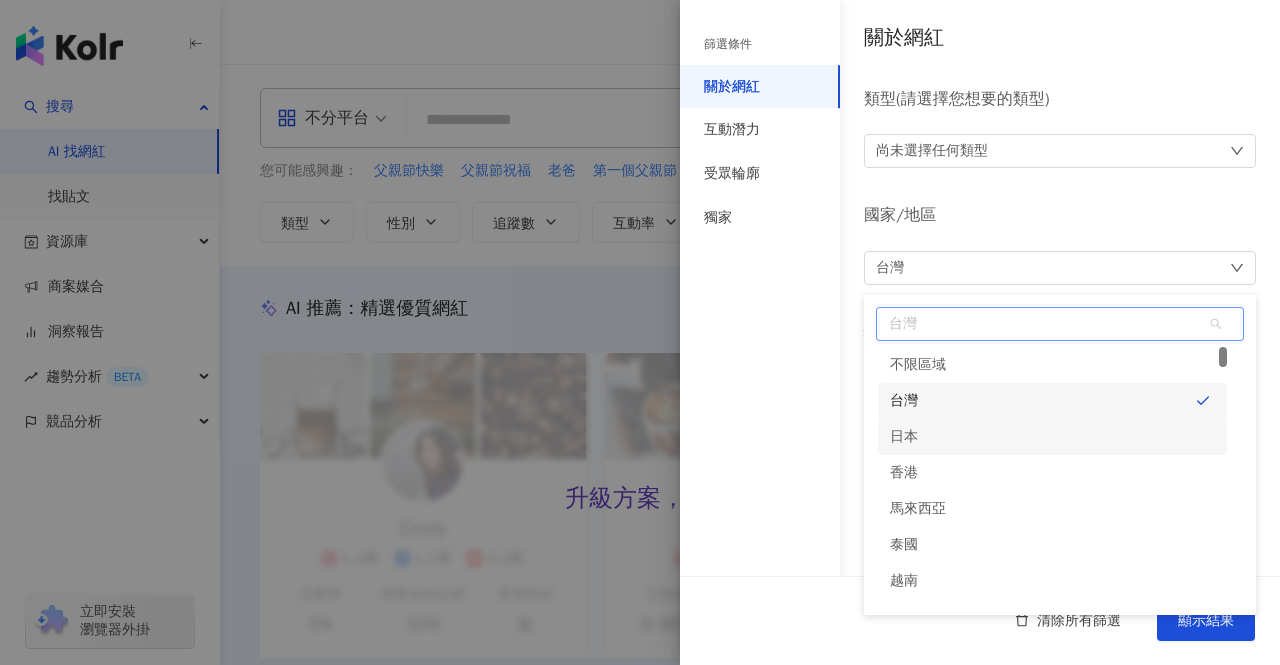 click on "日本" at bounding box center [1052, 437] 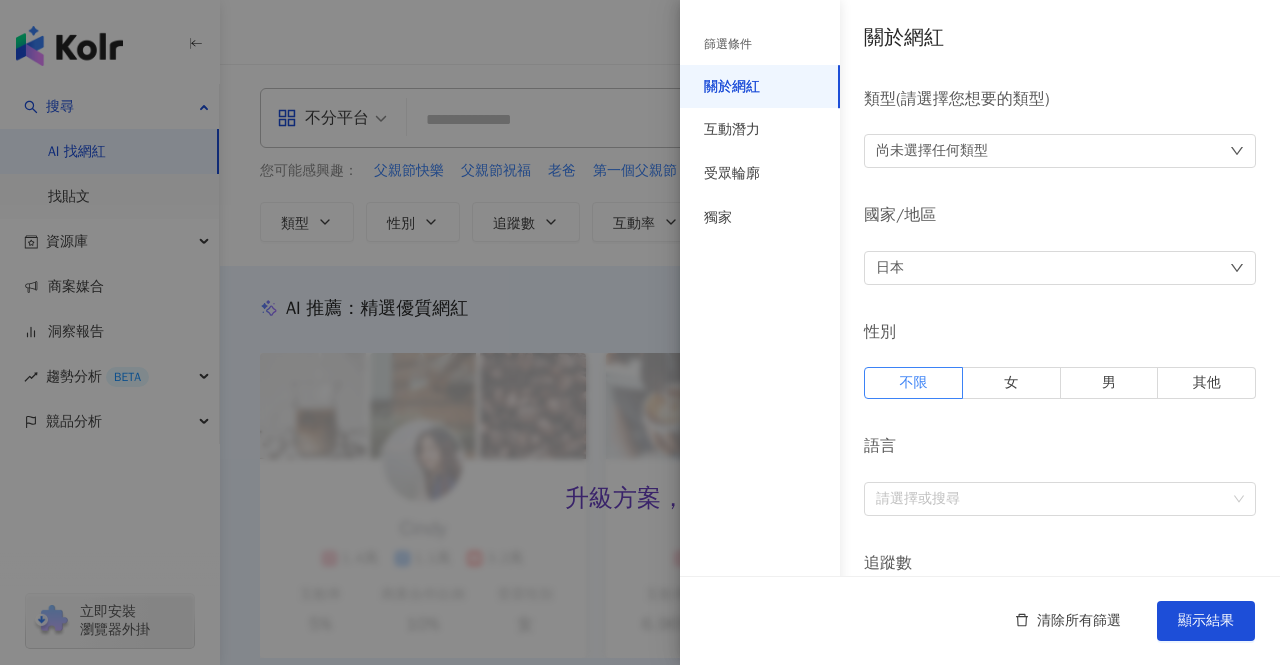 click on "尚未選擇任何類型" at bounding box center (1060, 151) 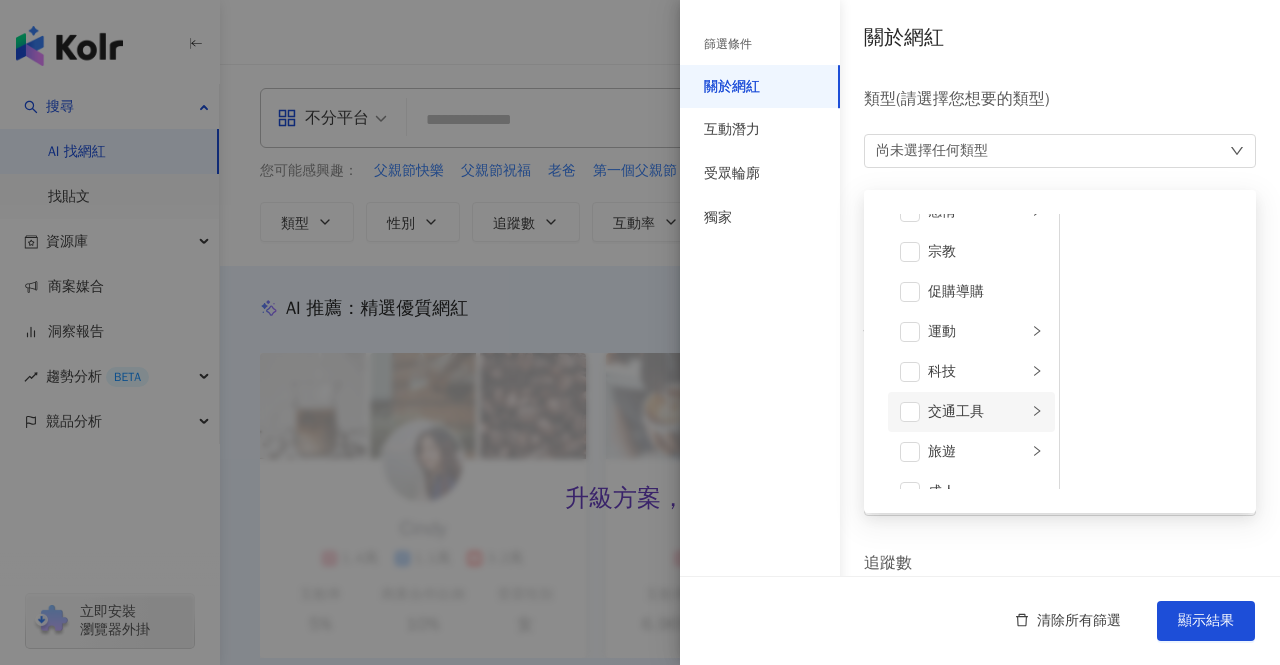 scroll, scrollTop: 692, scrollLeft: 0, axis: vertical 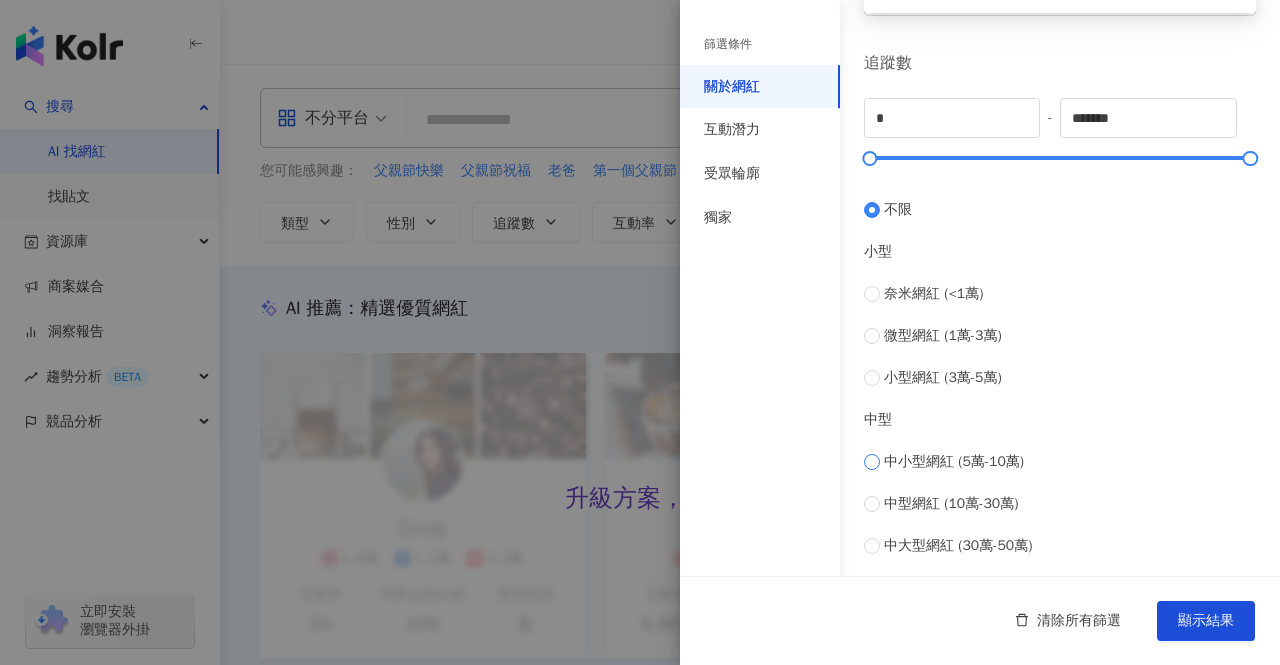 click on "中小型網紅 (5萬-10萬)" at bounding box center (954, 462) 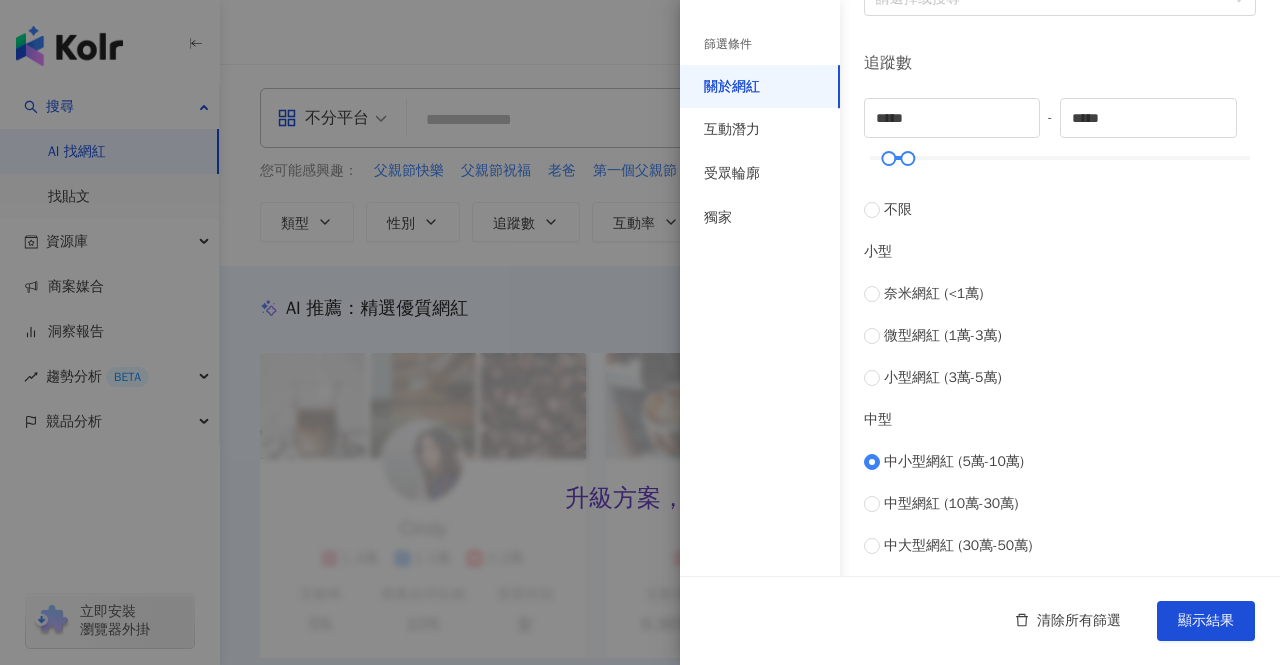 scroll, scrollTop: 600, scrollLeft: 0, axis: vertical 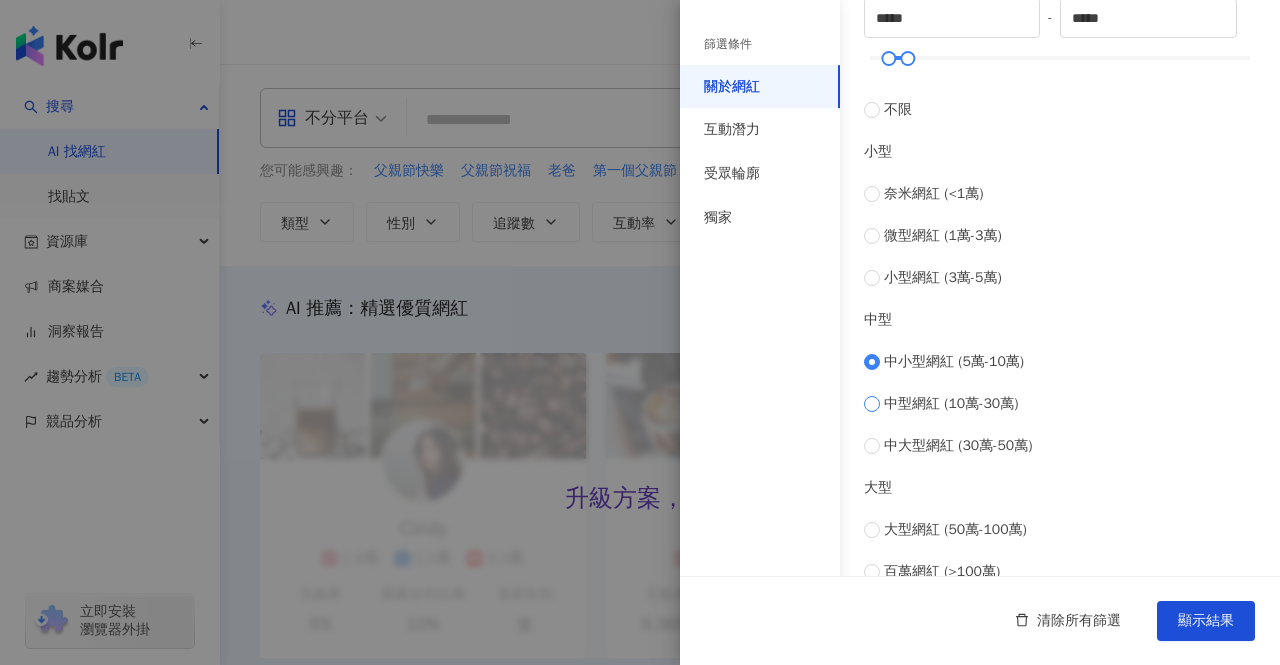 click on "中型網紅 (10萬-30萬)" at bounding box center [951, 404] 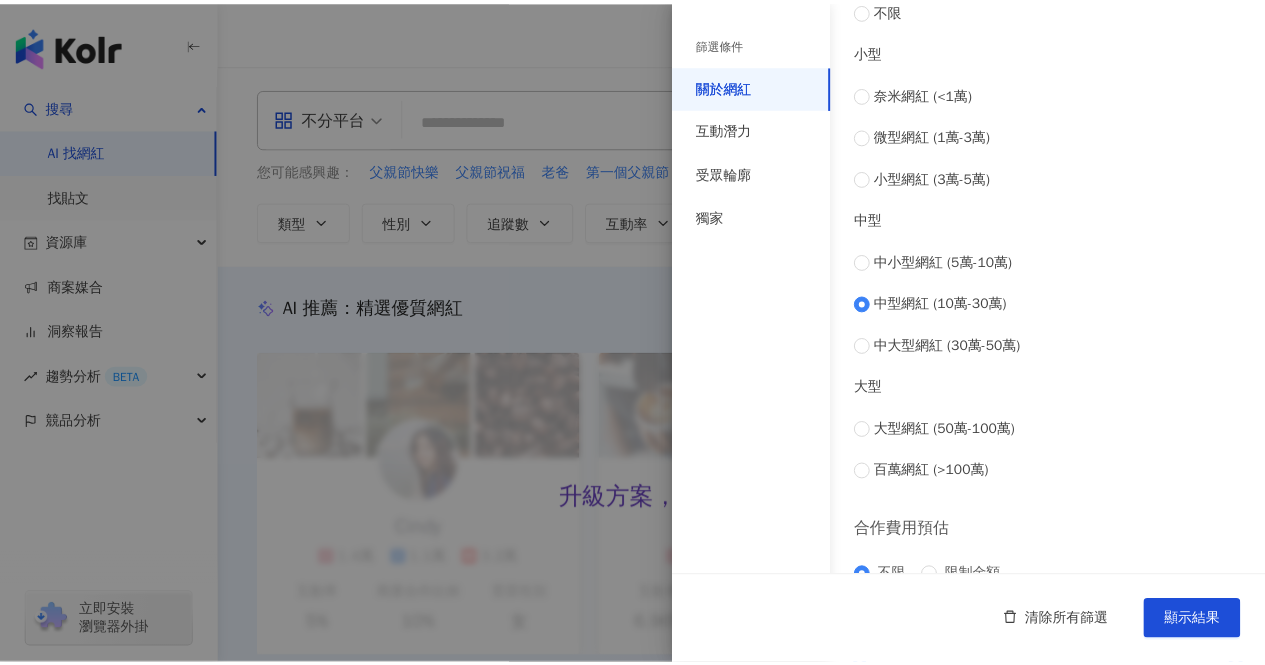 scroll, scrollTop: 841, scrollLeft: 0, axis: vertical 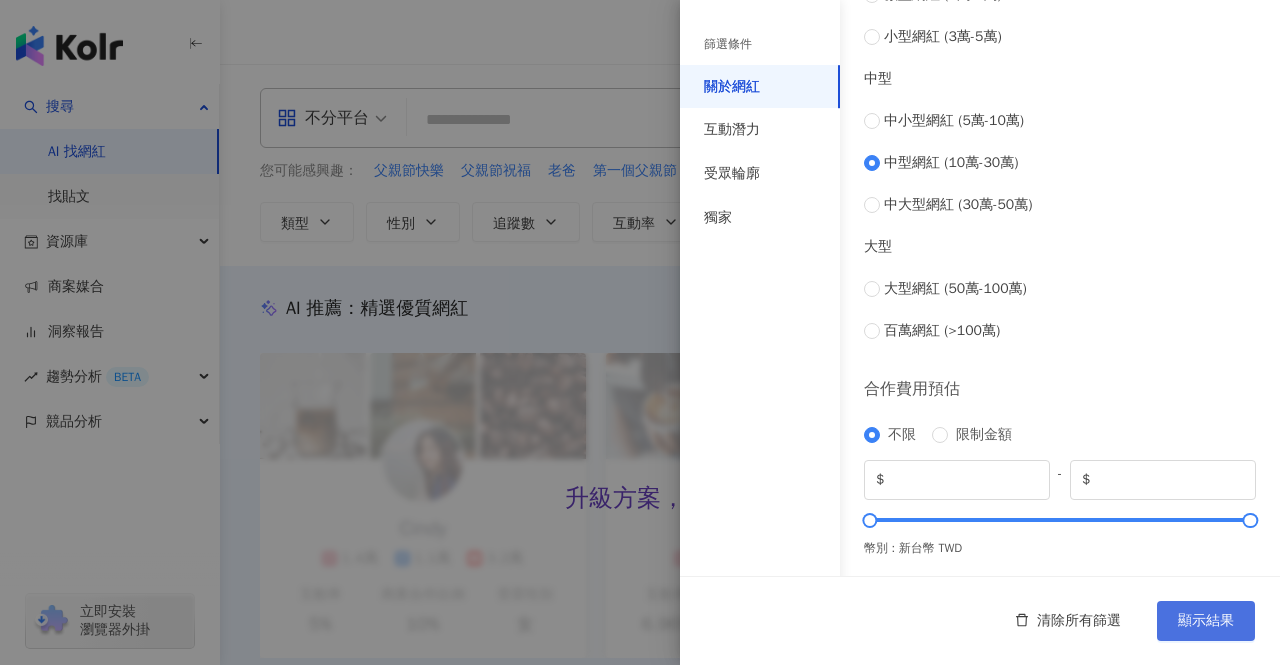 click on "顯示結果" at bounding box center (1206, 621) 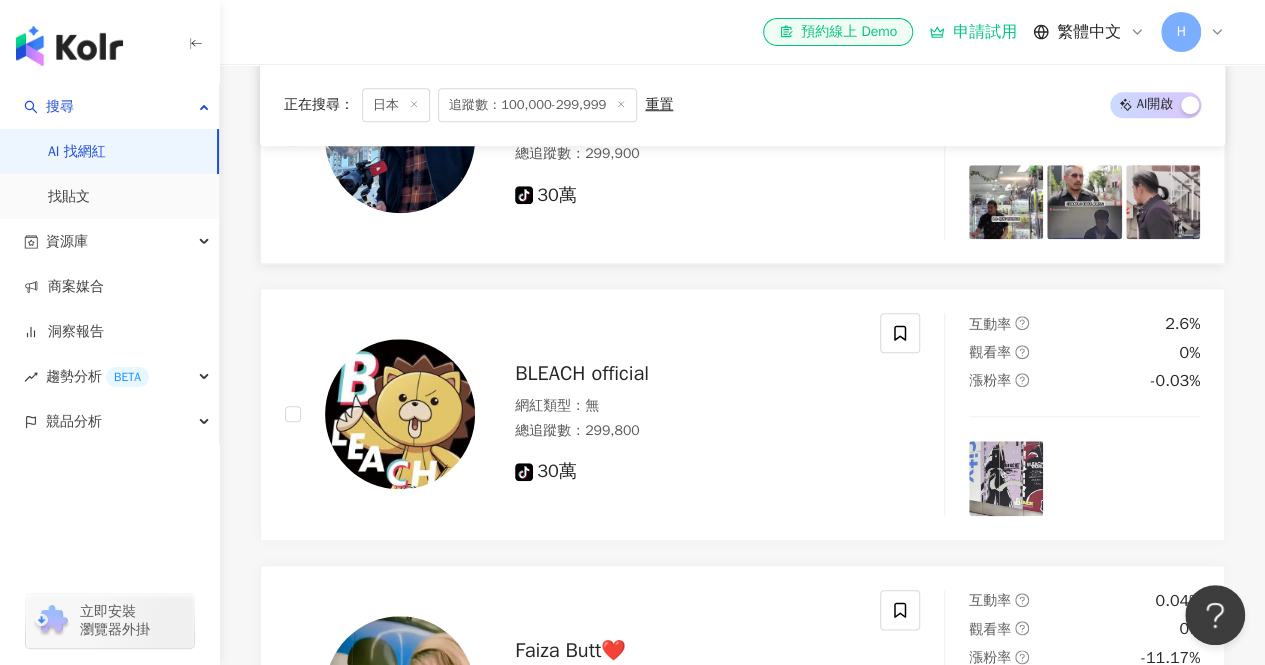 scroll, scrollTop: 700, scrollLeft: 0, axis: vertical 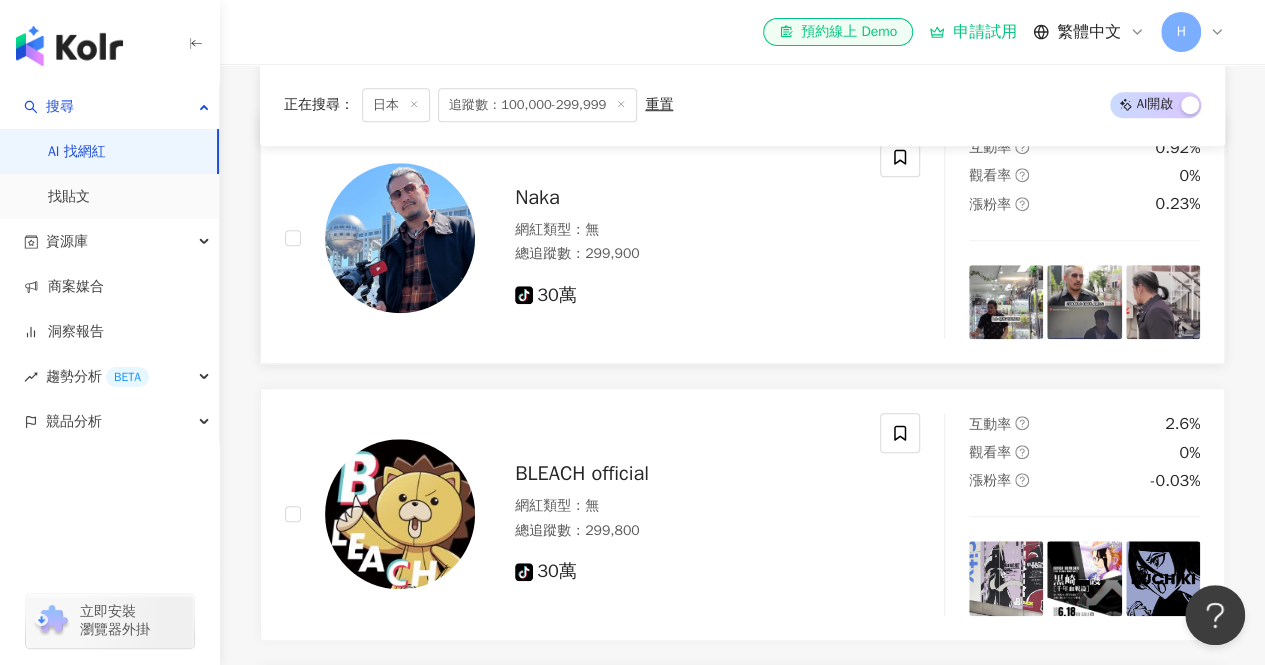click on "Naka" at bounding box center [537, 197] 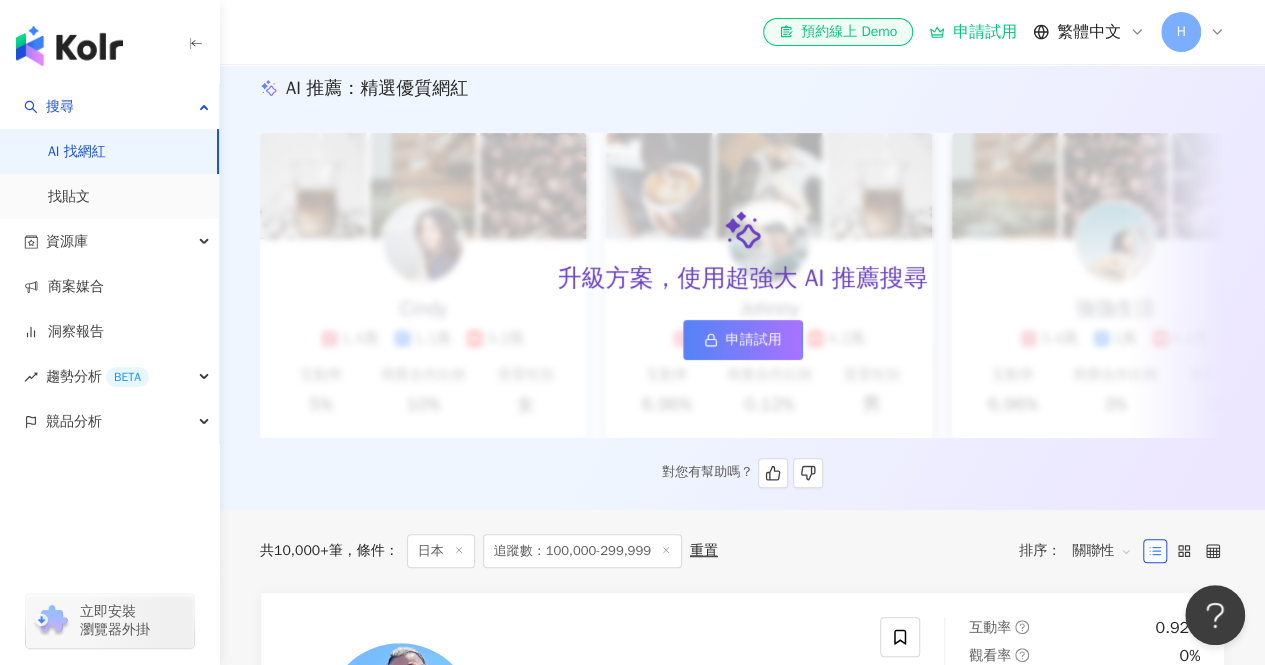 scroll, scrollTop: 400, scrollLeft: 0, axis: vertical 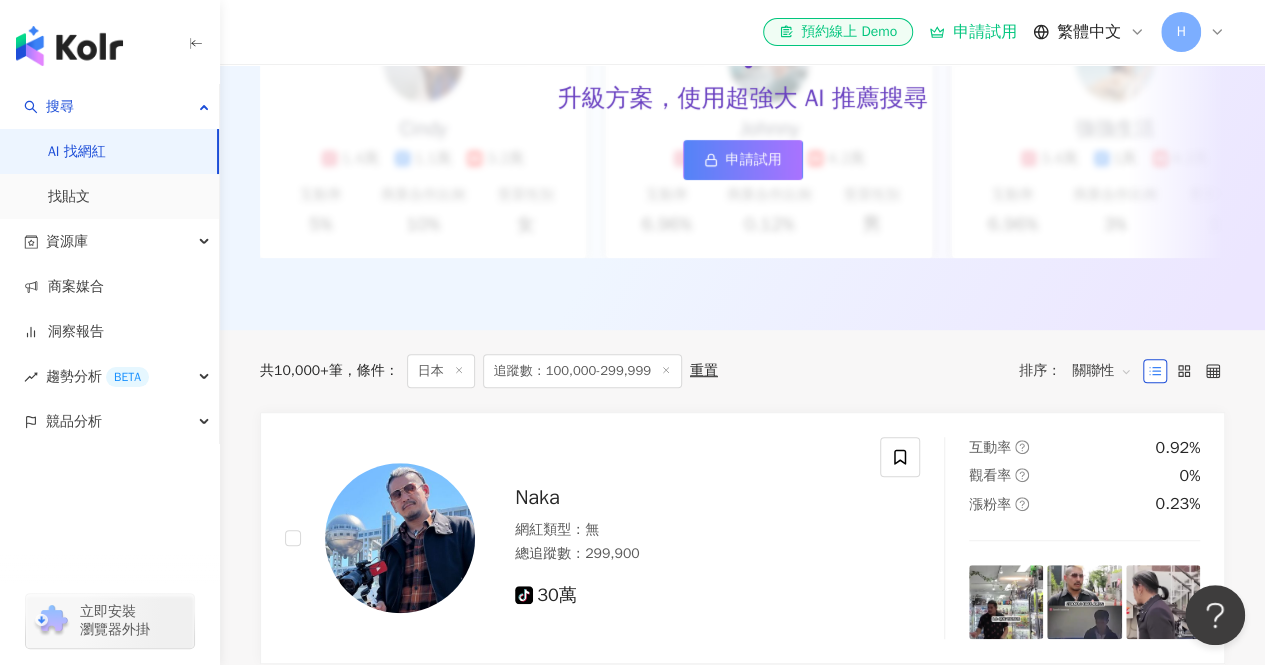 click 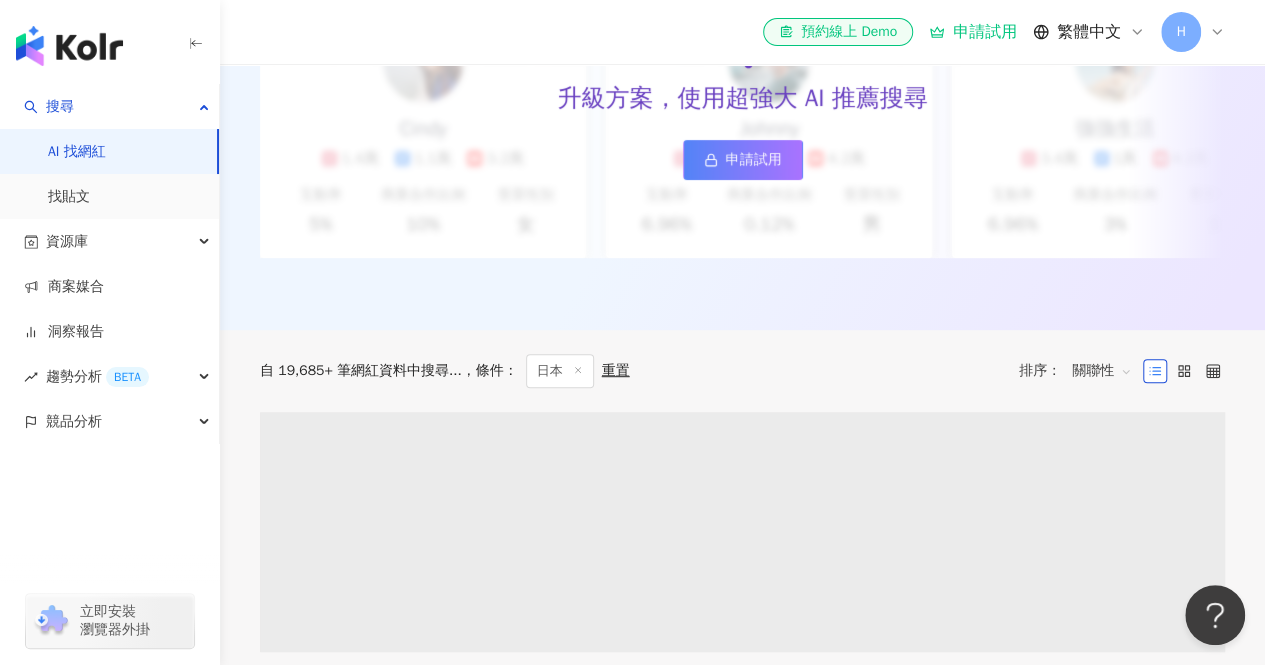 scroll, scrollTop: 0, scrollLeft: 0, axis: both 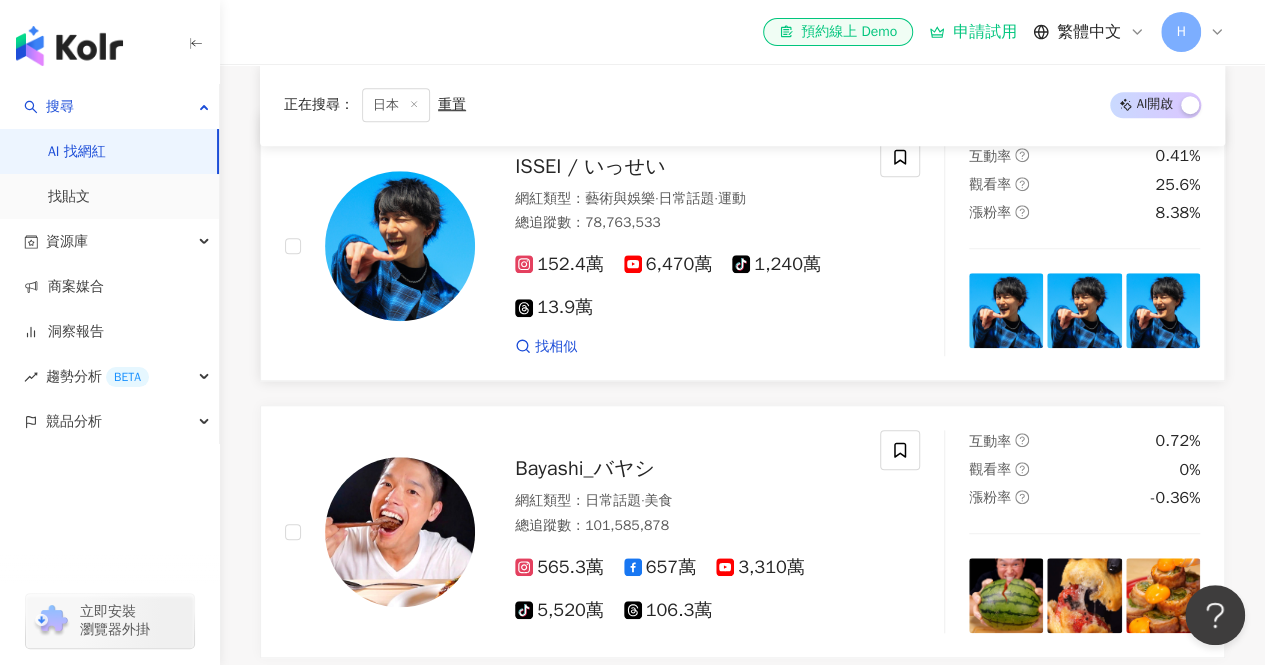 click on "ISSEI / いっせい" at bounding box center (590, 166) 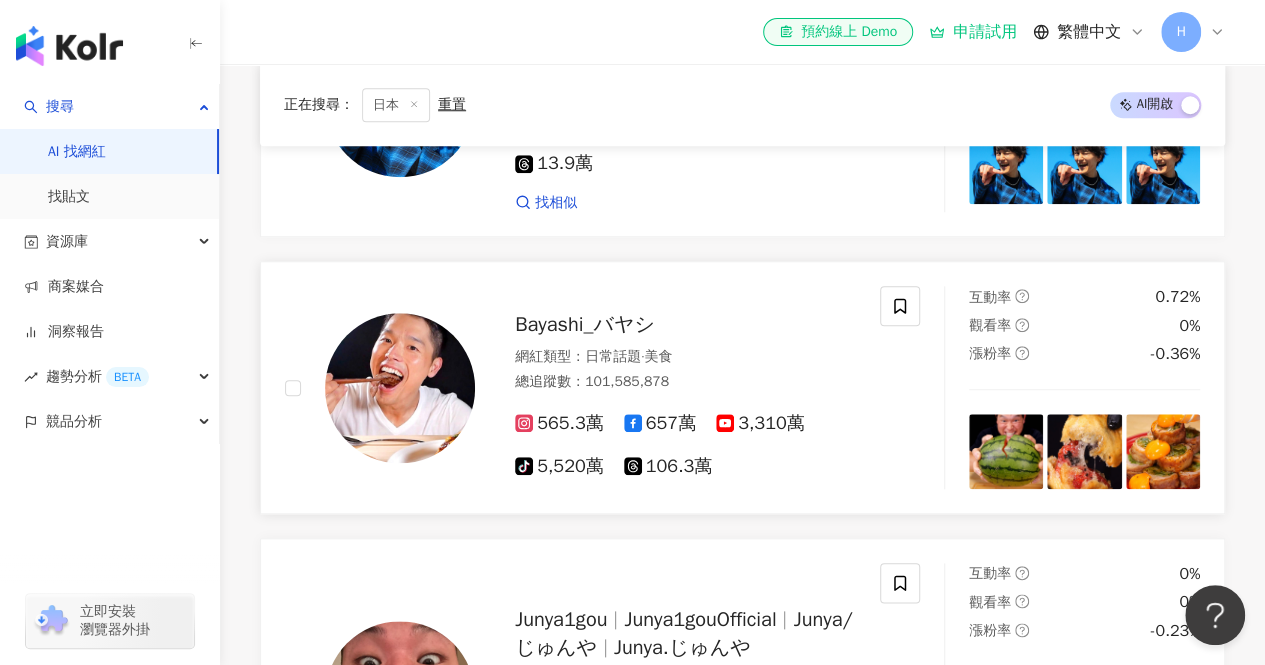scroll, scrollTop: 800, scrollLeft: 0, axis: vertical 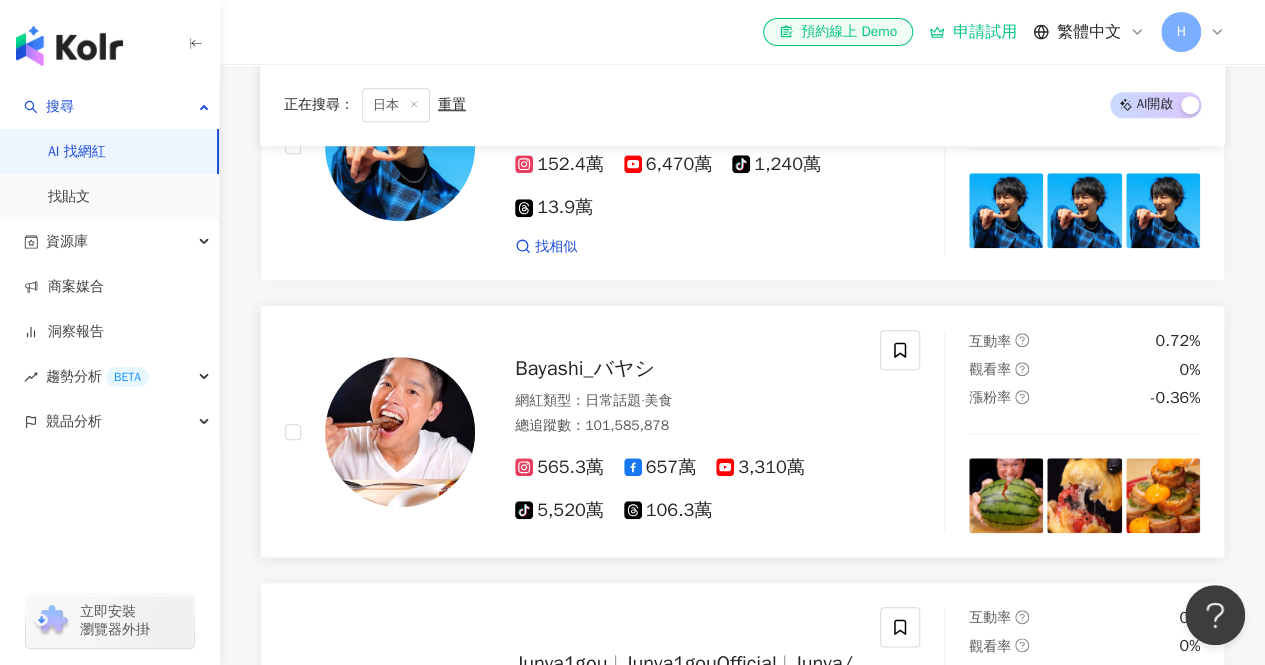 click on "Bayashi_バヤシ" at bounding box center (585, 368) 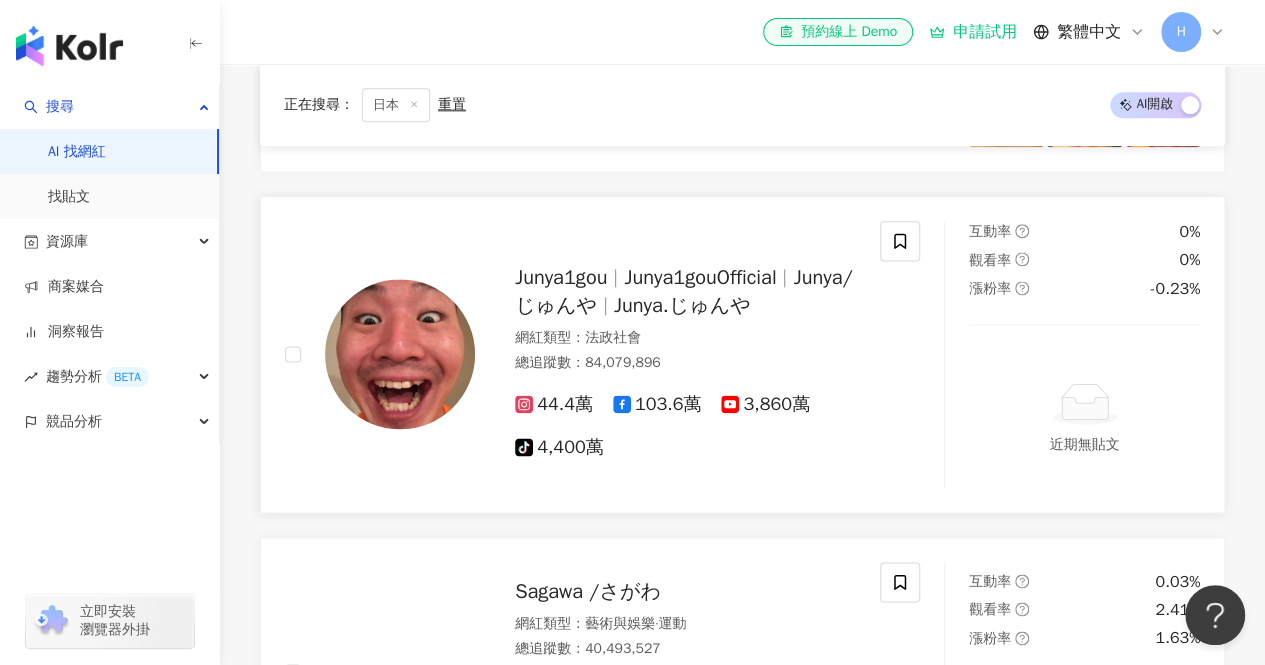 scroll, scrollTop: 1200, scrollLeft: 0, axis: vertical 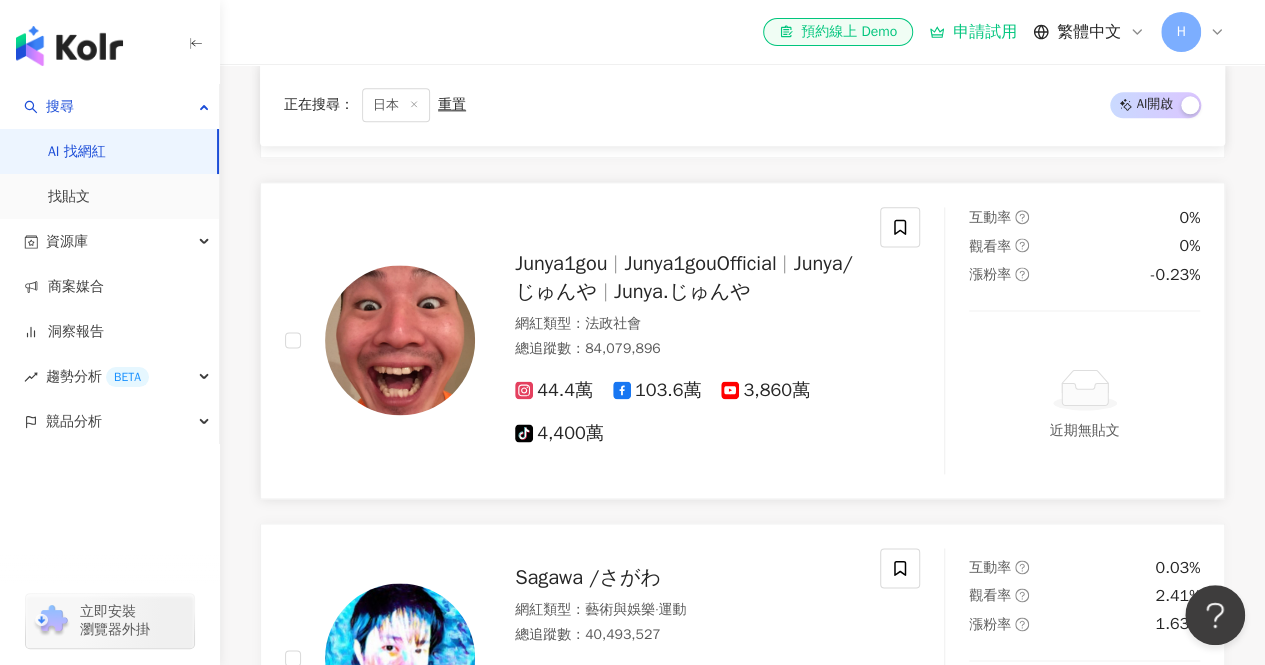 click on "Junya.じゅんや" at bounding box center (682, 291) 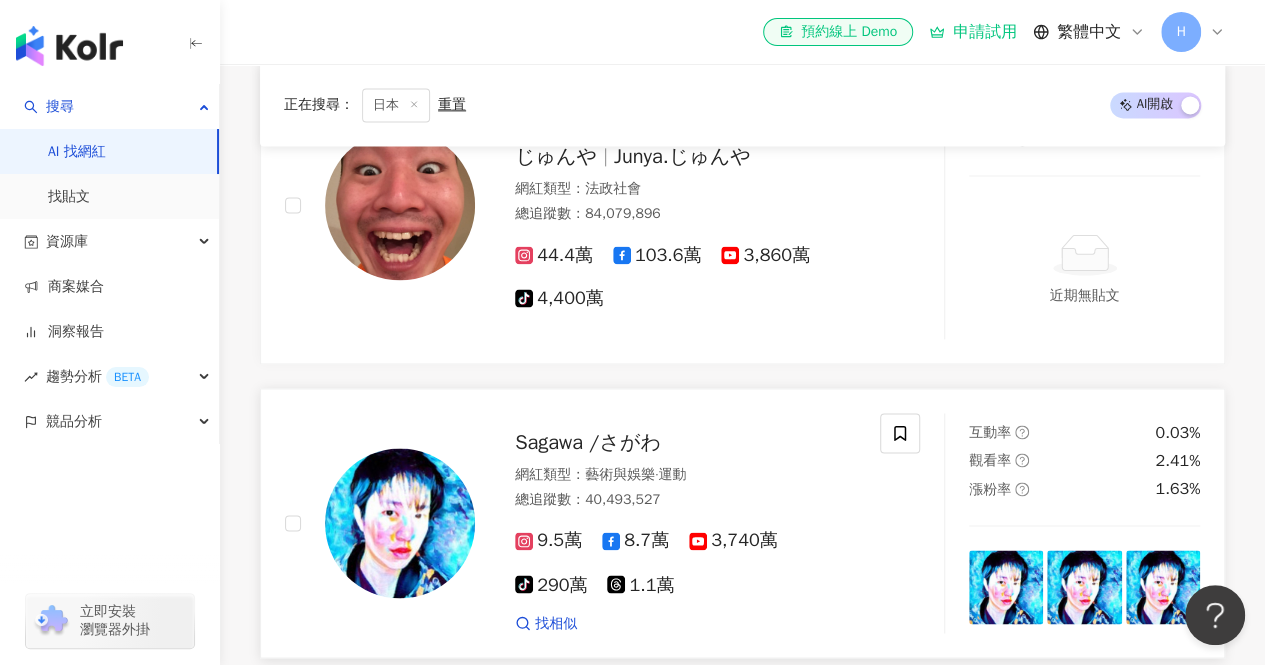 scroll, scrollTop: 1500, scrollLeft: 0, axis: vertical 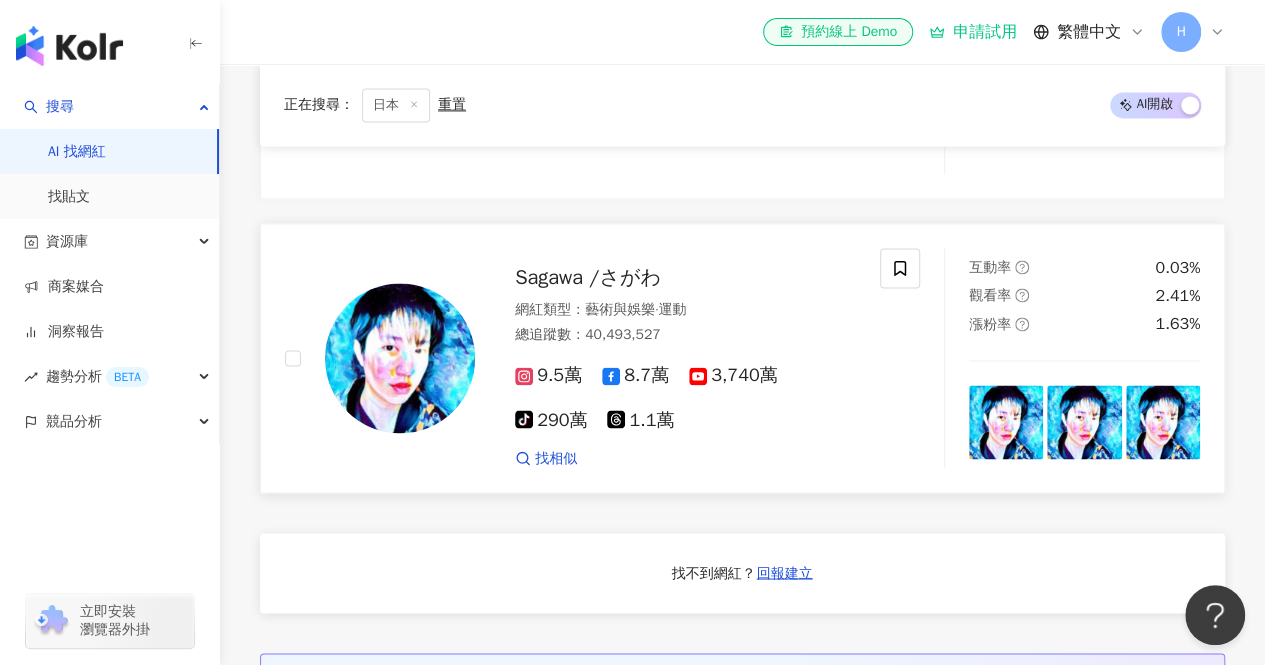 click on "Sagawa /さがわ" at bounding box center [588, 277] 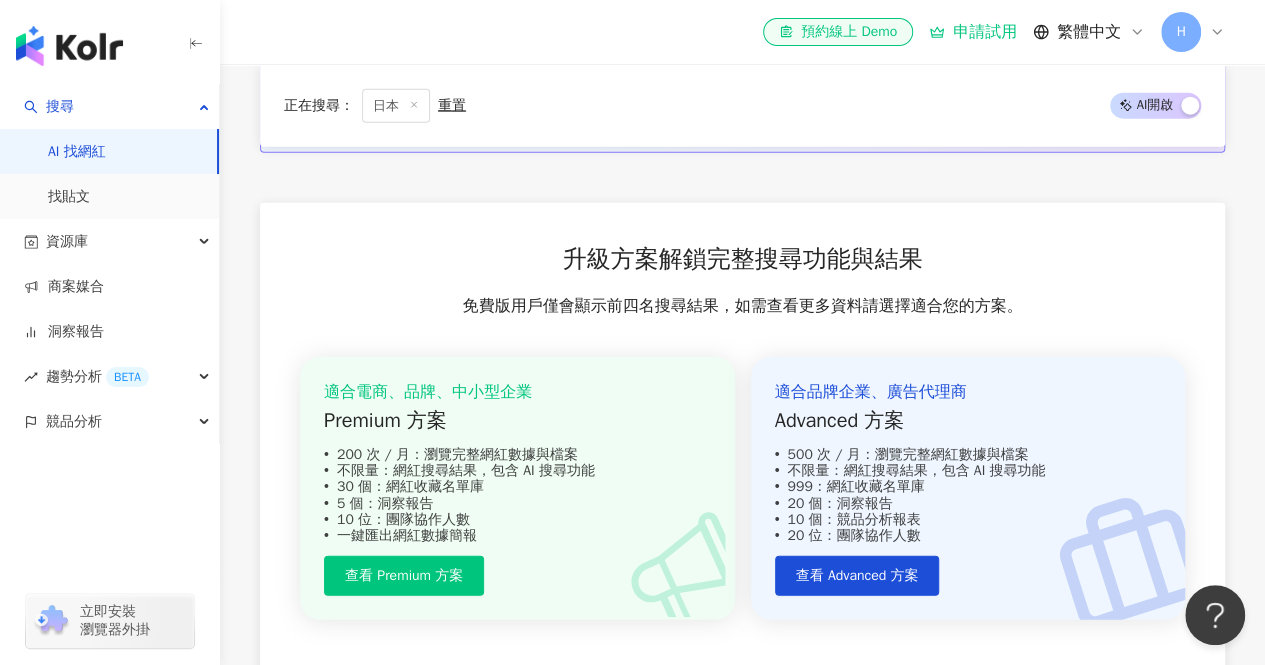 scroll, scrollTop: 2294, scrollLeft: 0, axis: vertical 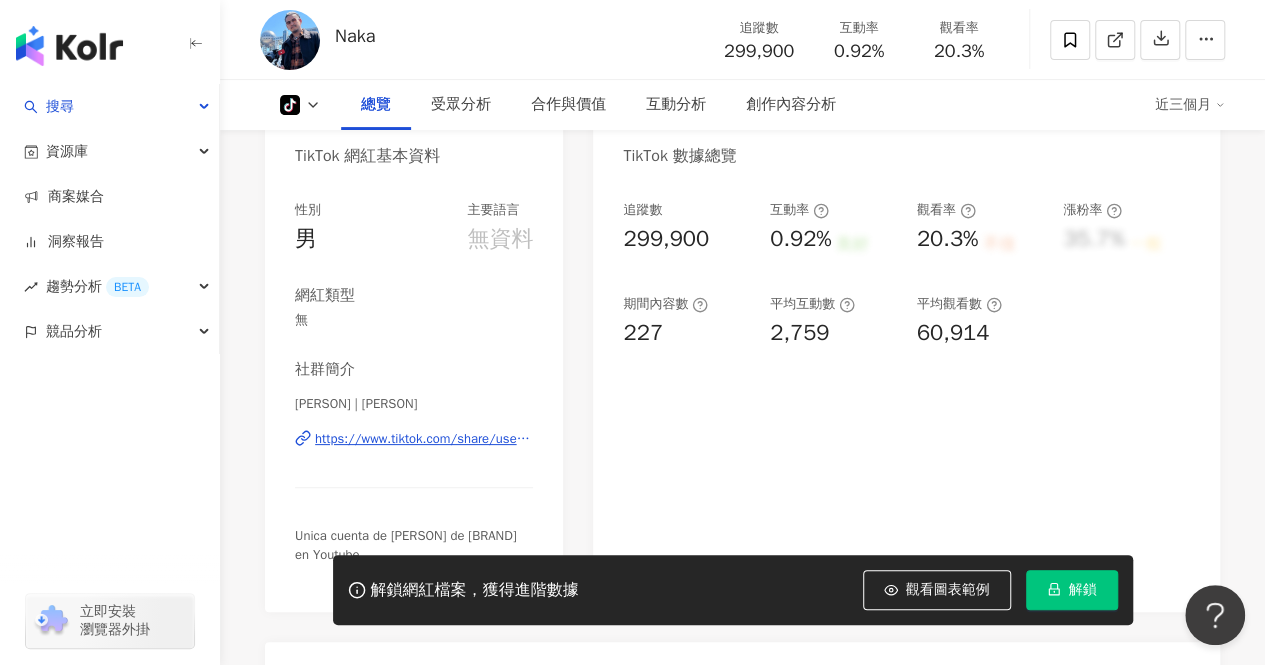 click on "https://www.tiktok.com/share/user/6841120896121439238" at bounding box center (424, 439) 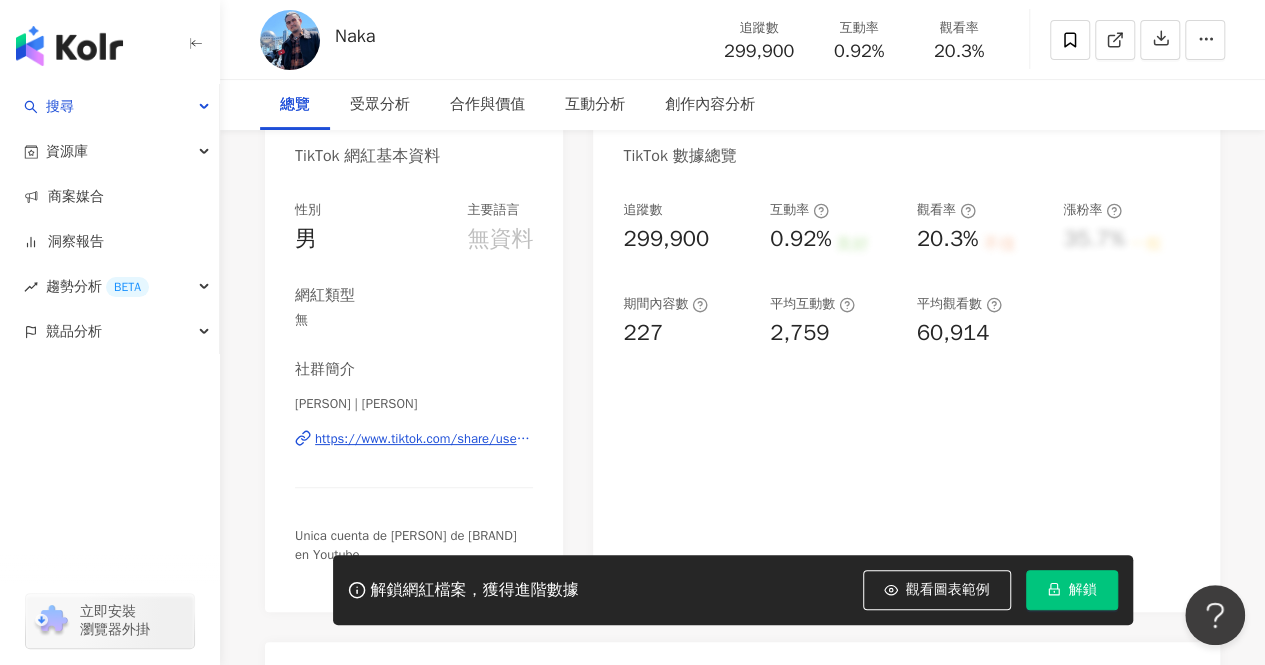 scroll, scrollTop: 0, scrollLeft: 0, axis: both 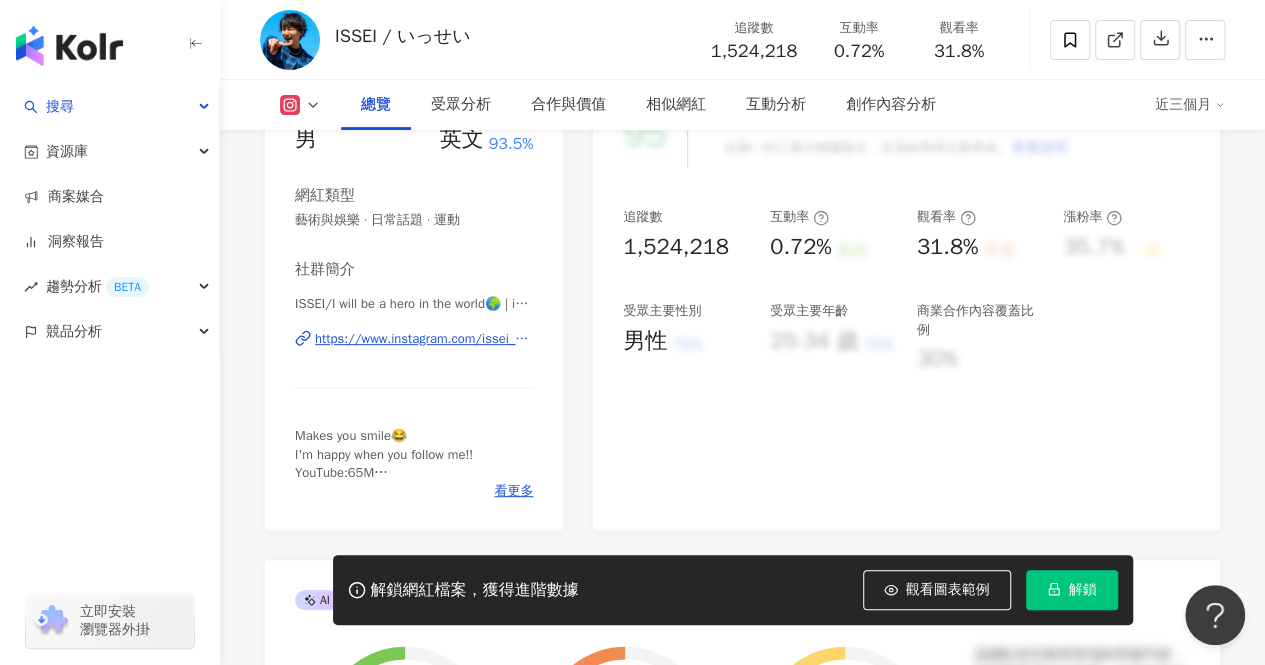 click on "https://www.instagram.com/issei_0806/" at bounding box center [424, 339] 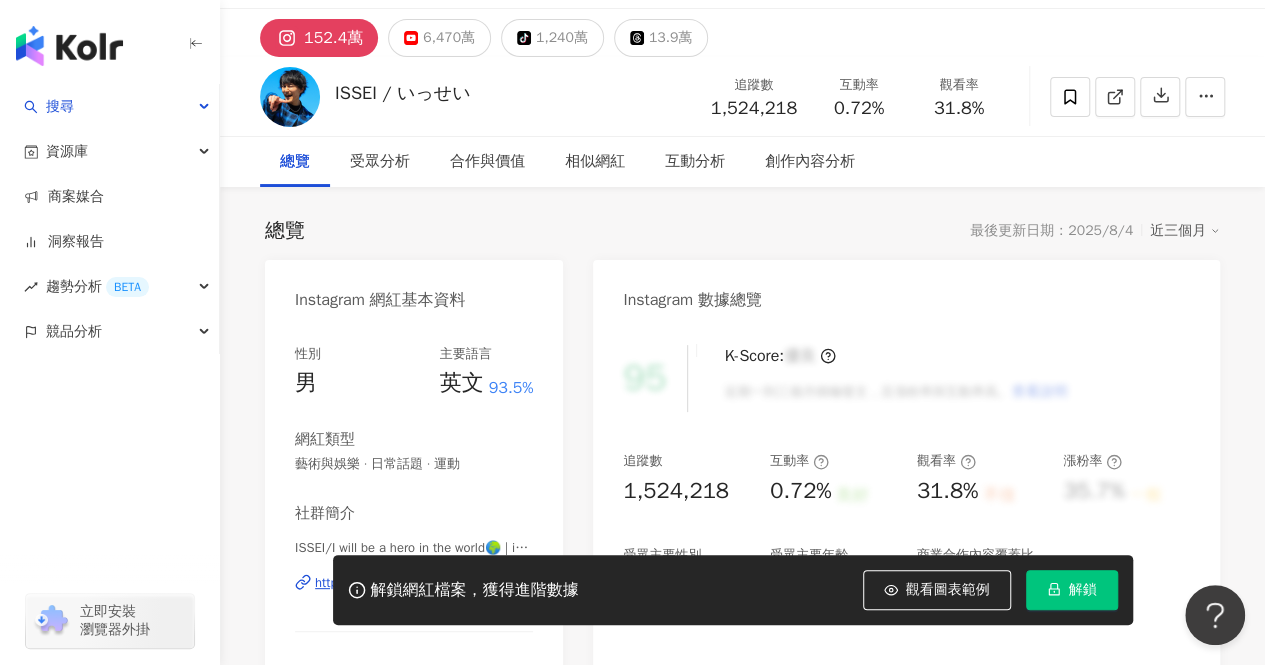 scroll, scrollTop: 0, scrollLeft: 0, axis: both 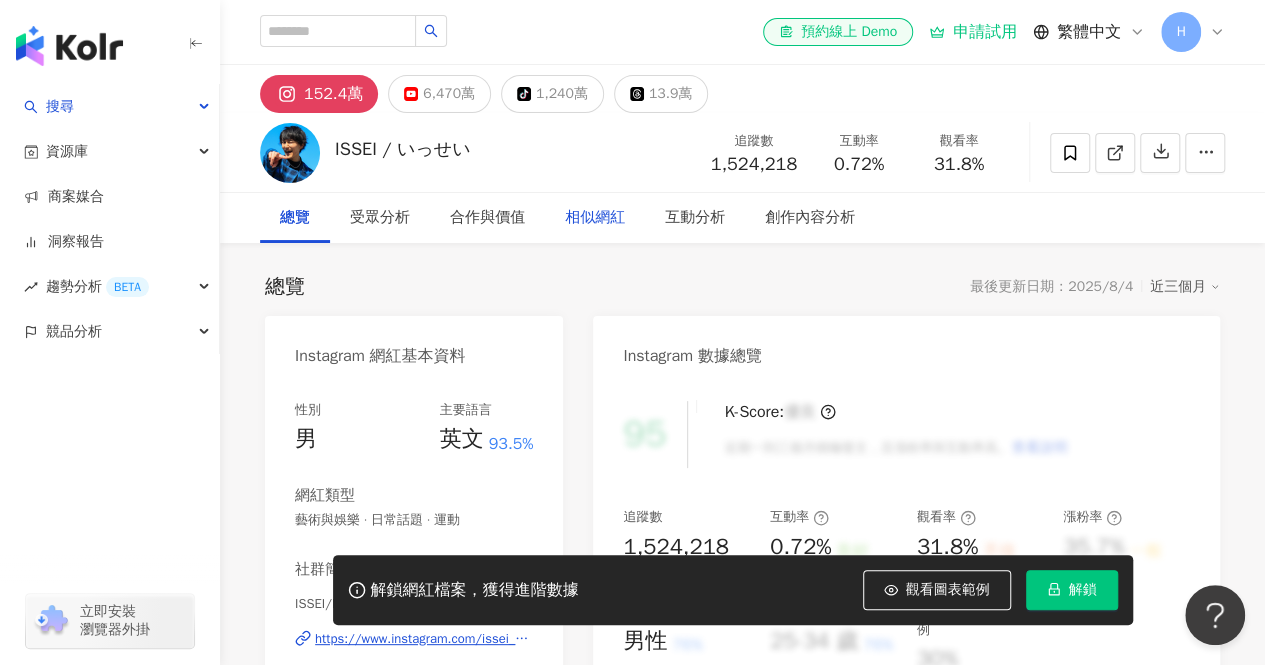 click on "相似網紅" at bounding box center (595, 218) 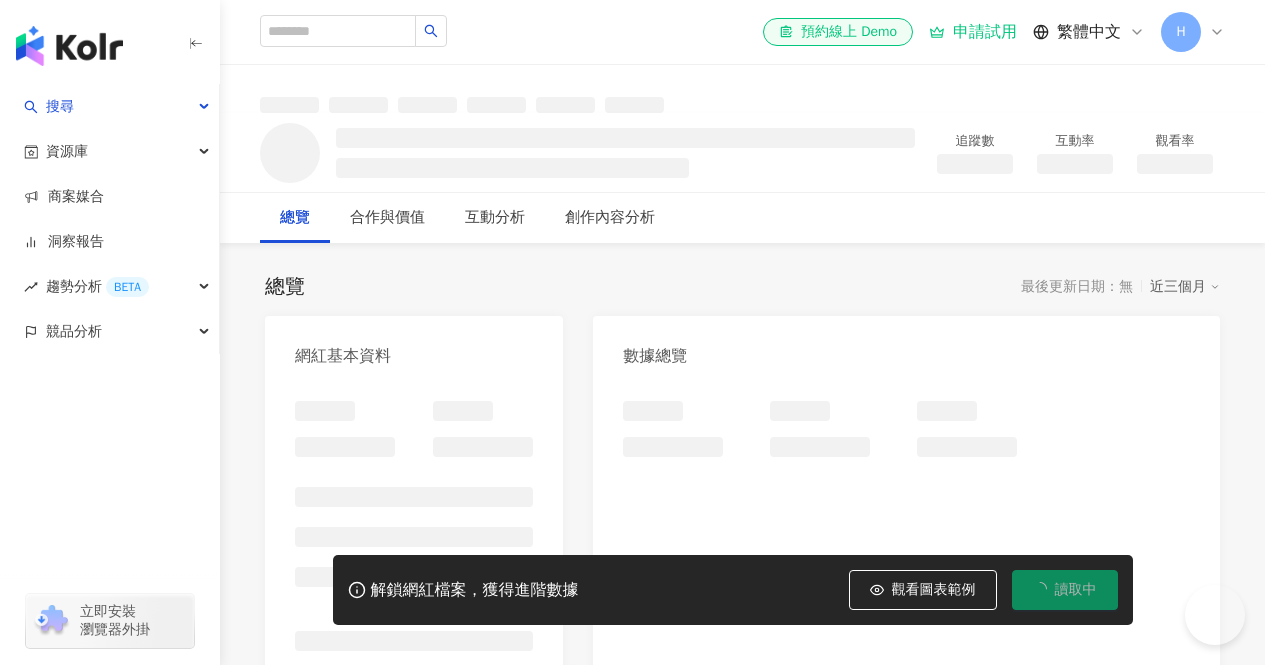 scroll, scrollTop: 0, scrollLeft: 0, axis: both 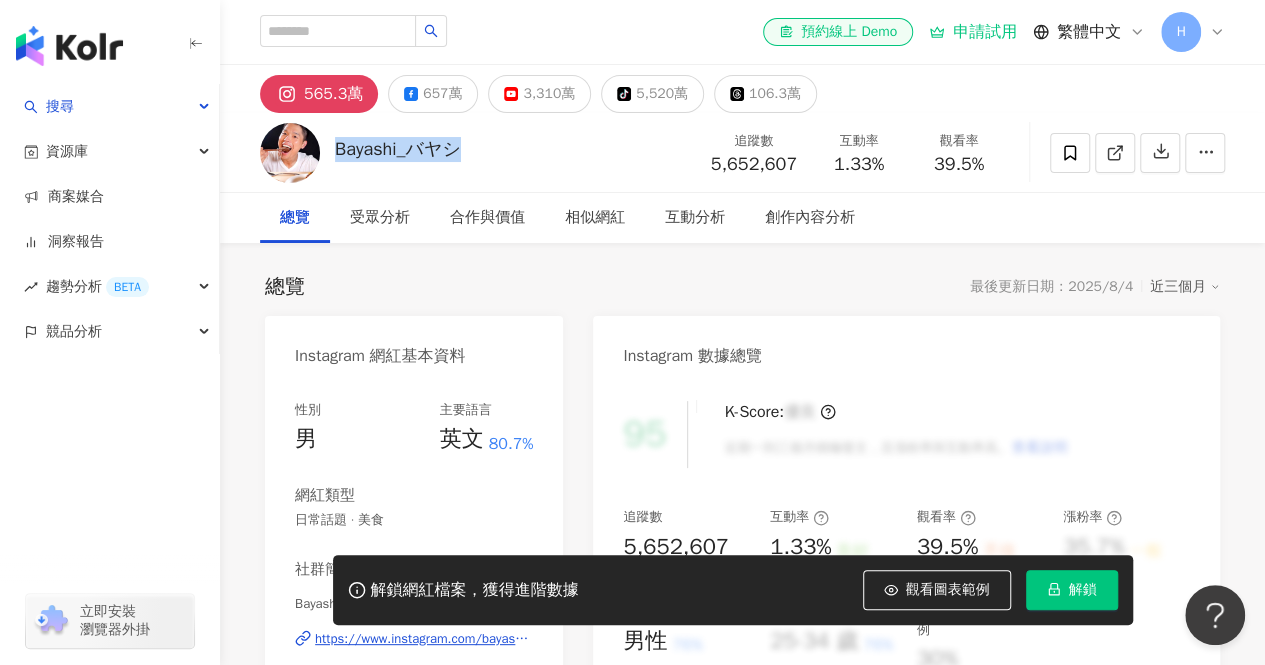 drag, startPoint x: 484, startPoint y: 151, endPoint x: 332, endPoint y: 149, distance: 152.01315 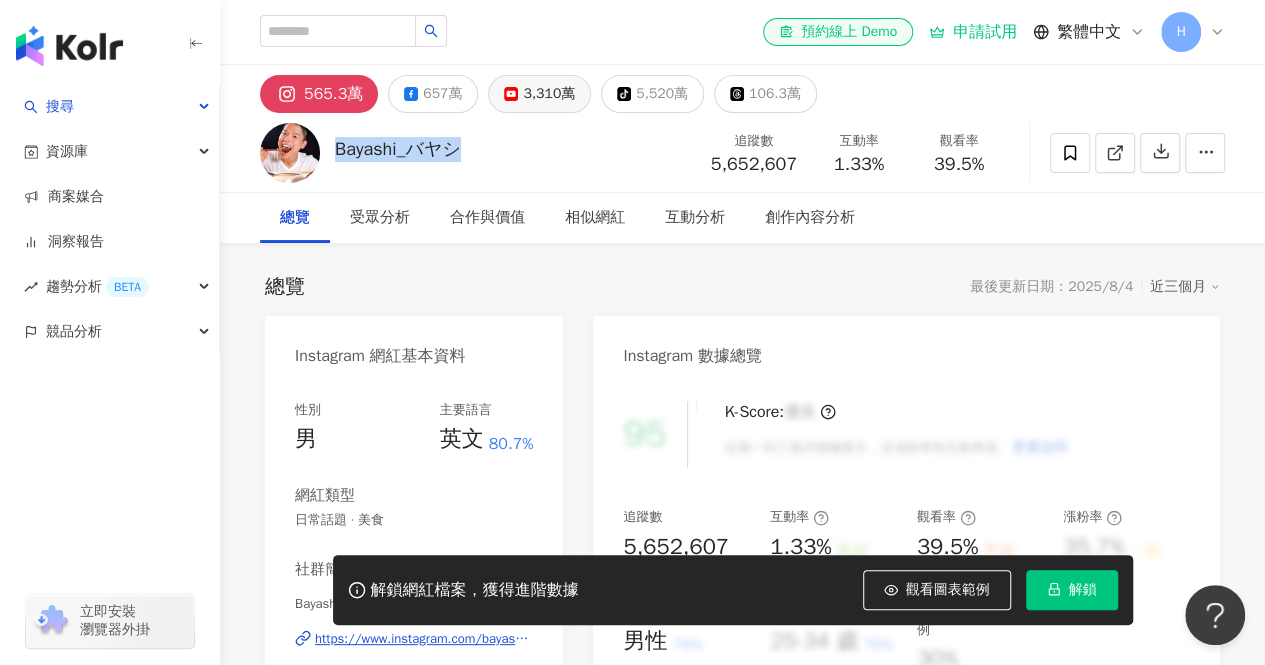 click on "3,310萬" at bounding box center (549, 94) 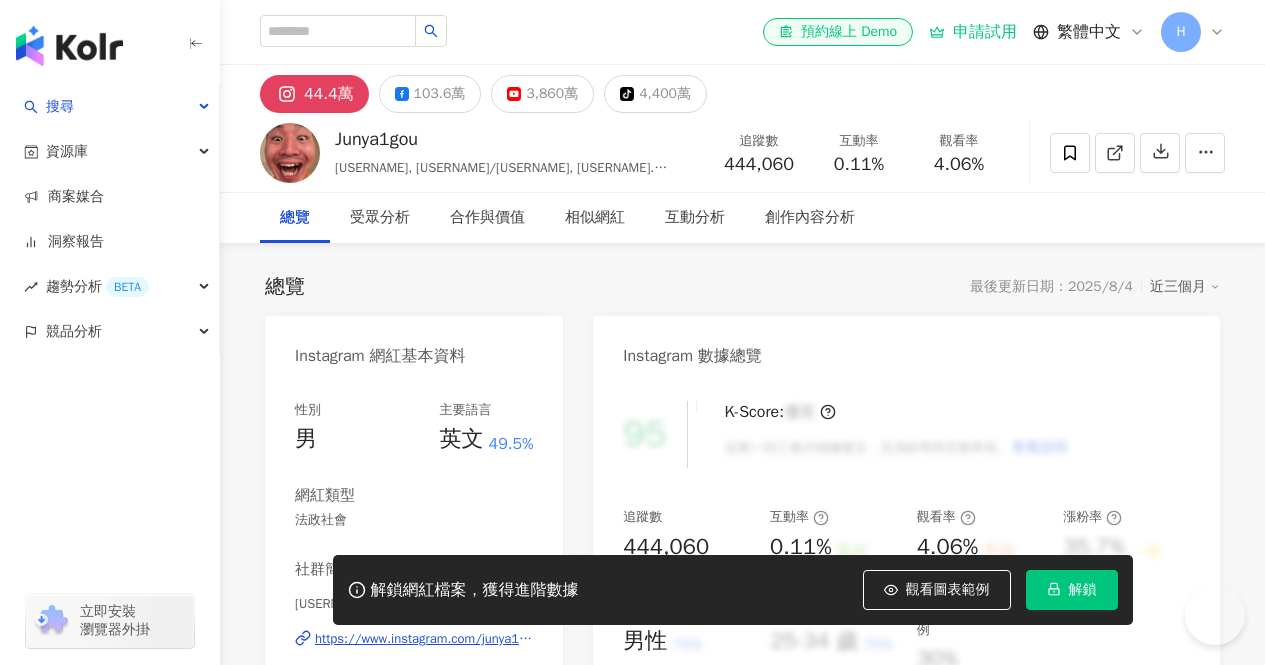 scroll, scrollTop: 0, scrollLeft: 0, axis: both 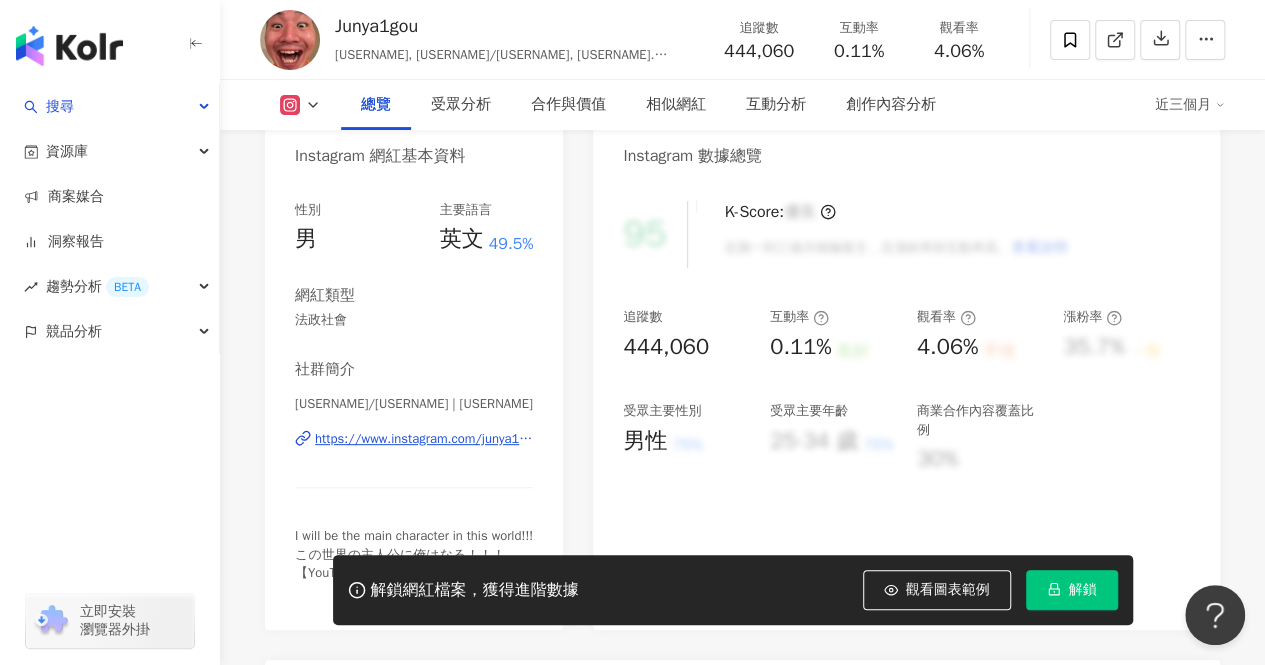 click on "https://www.instagram.com/junya1gou/" at bounding box center [424, 439] 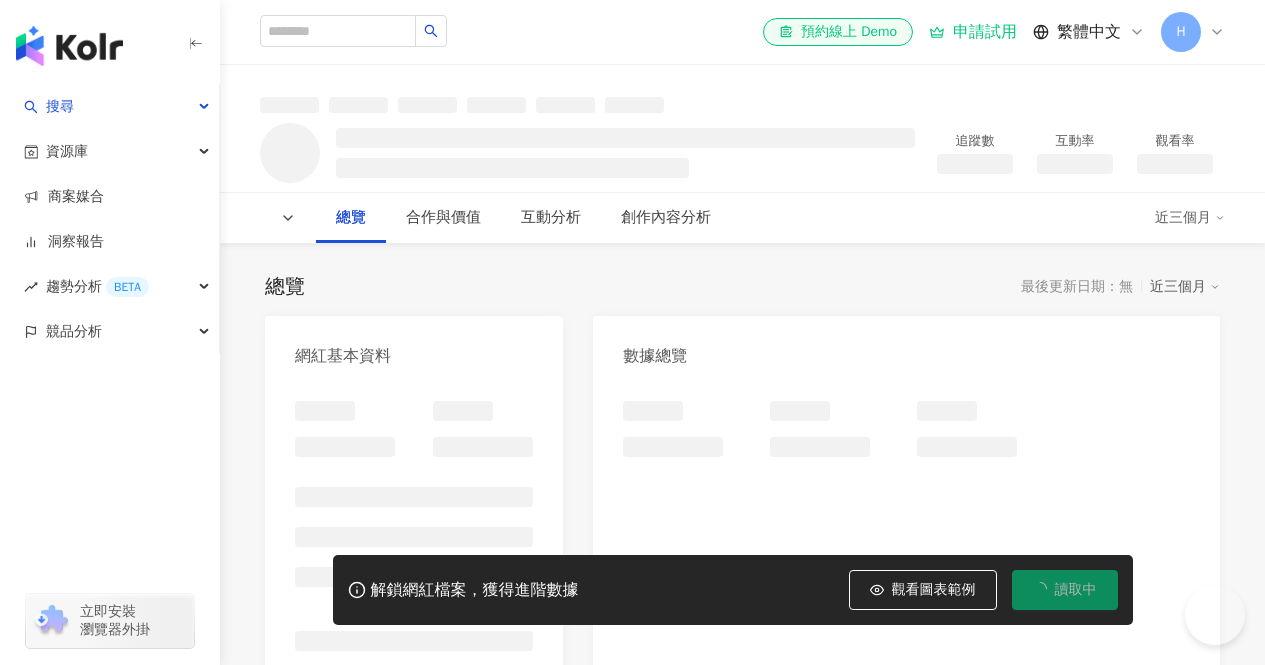 scroll, scrollTop: 0, scrollLeft: 0, axis: both 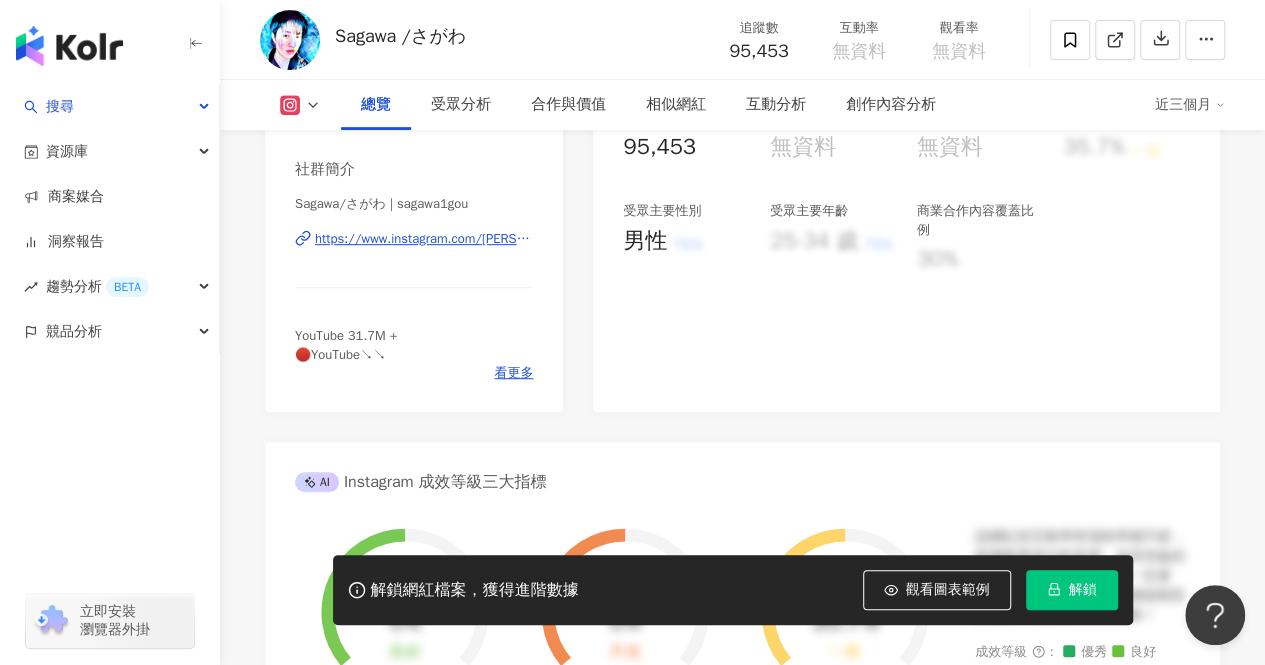 click on "https://www.instagram.com/[PERSON]/" at bounding box center [424, 239] 